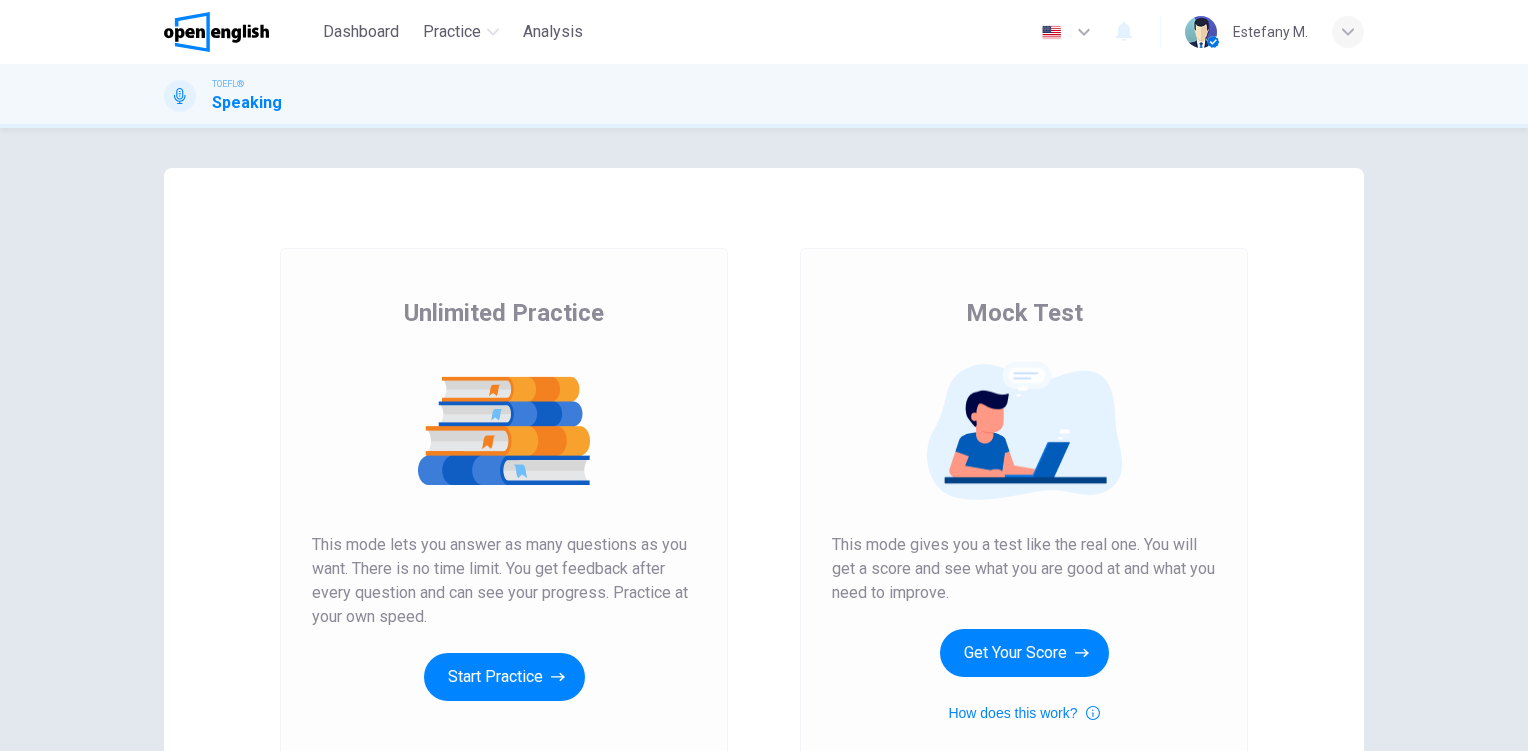 scroll, scrollTop: 0, scrollLeft: 0, axis: both 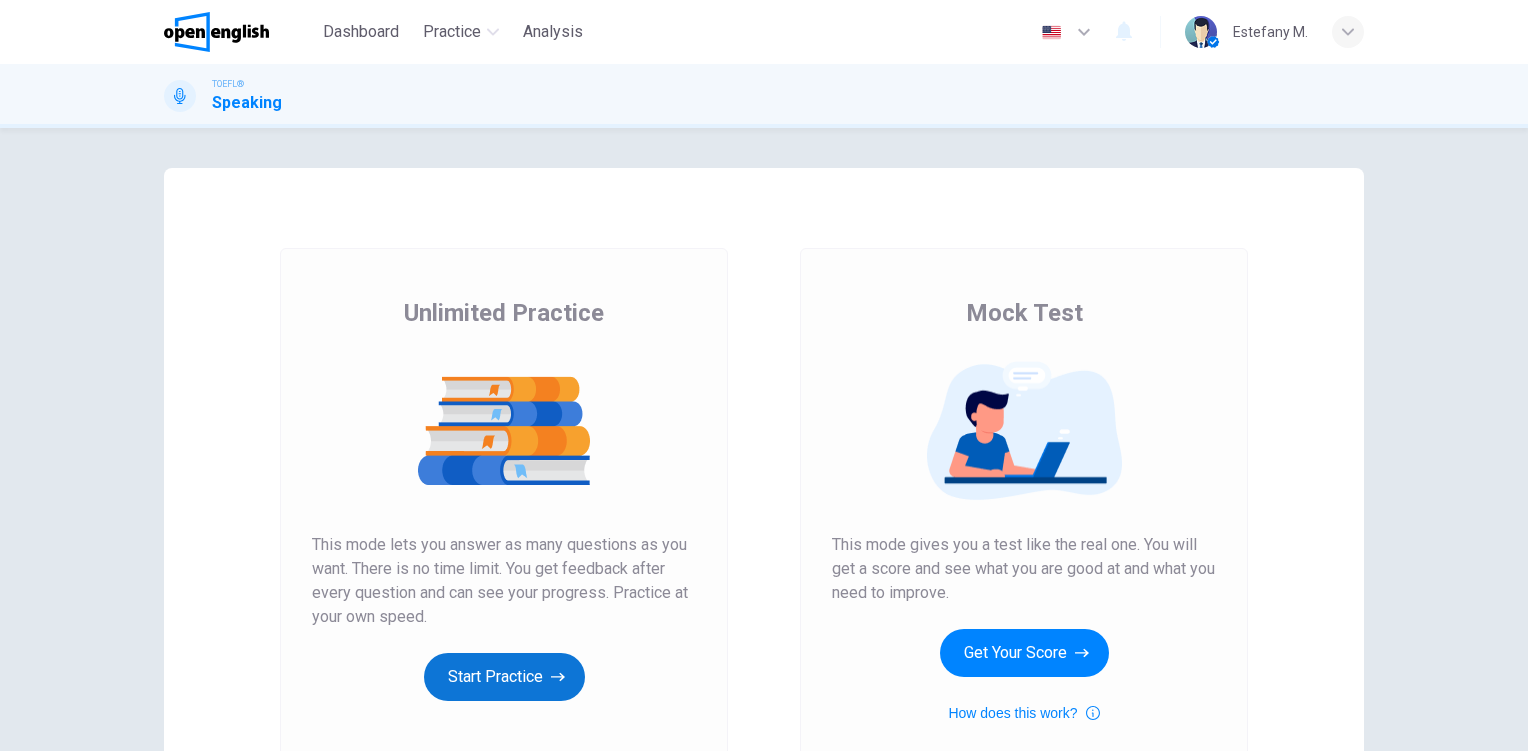 click on "Start Practice" at bounding box center (504, 677) 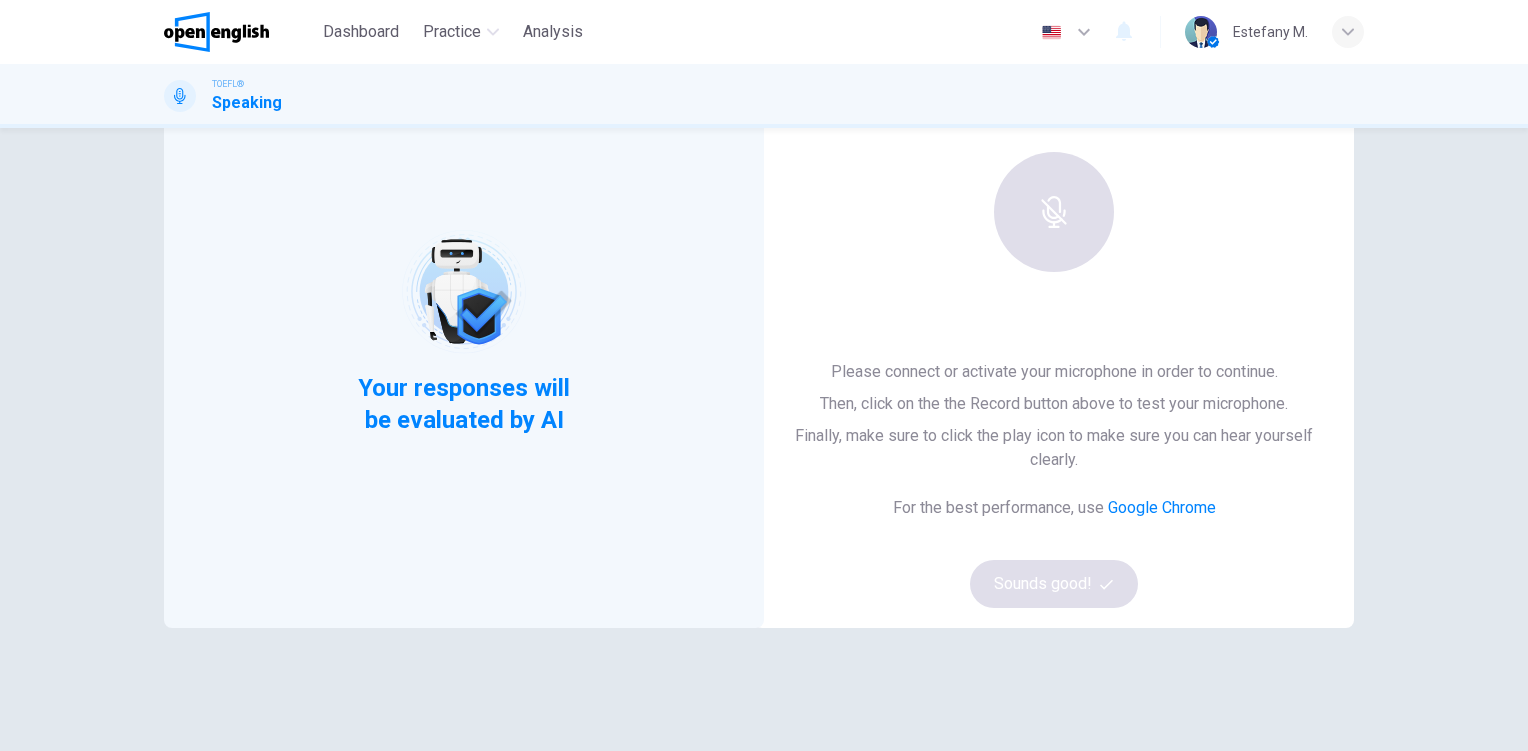 scroll, scrollTop: 140, scrollLeft: 0, axis: vertical 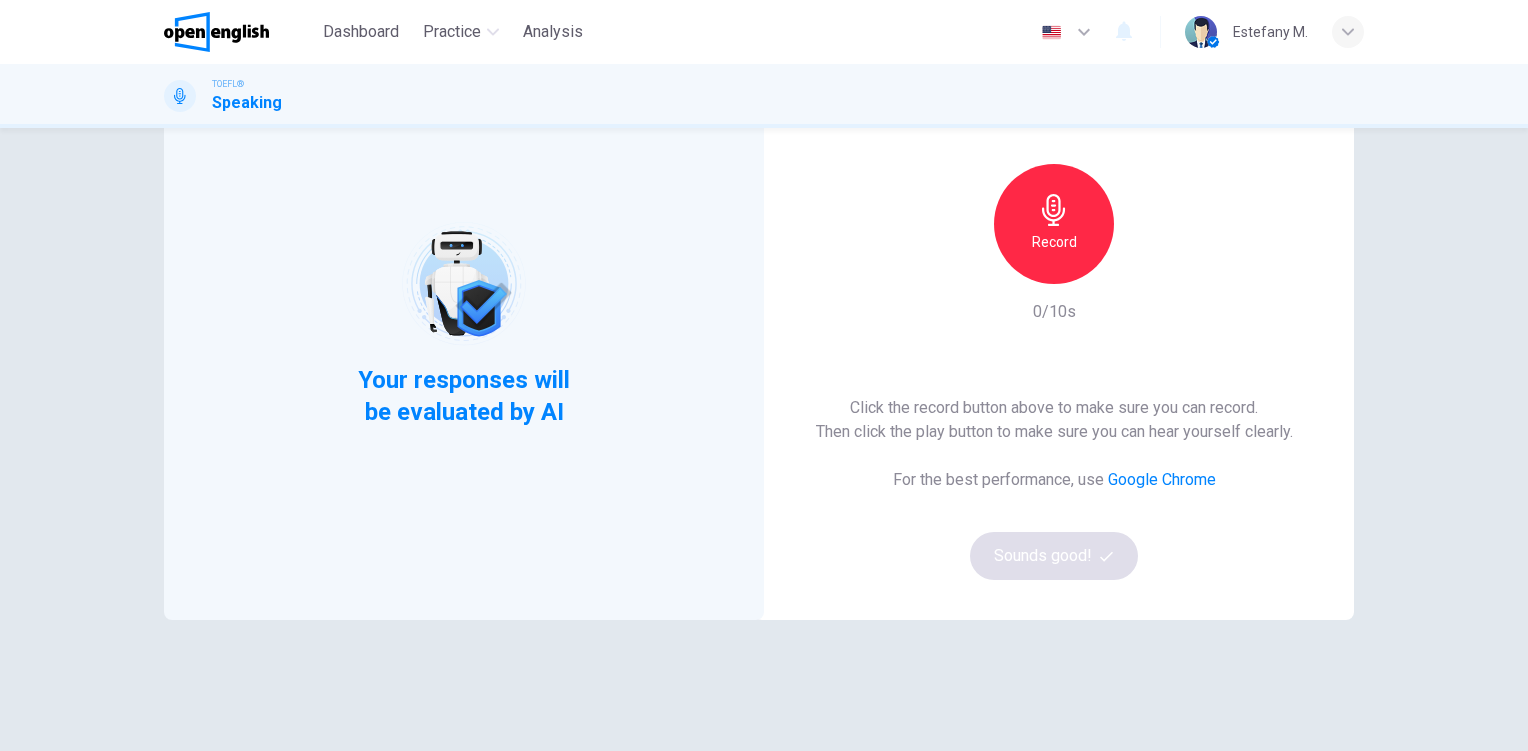 click on "Record" at bounding box center (1054, 242) 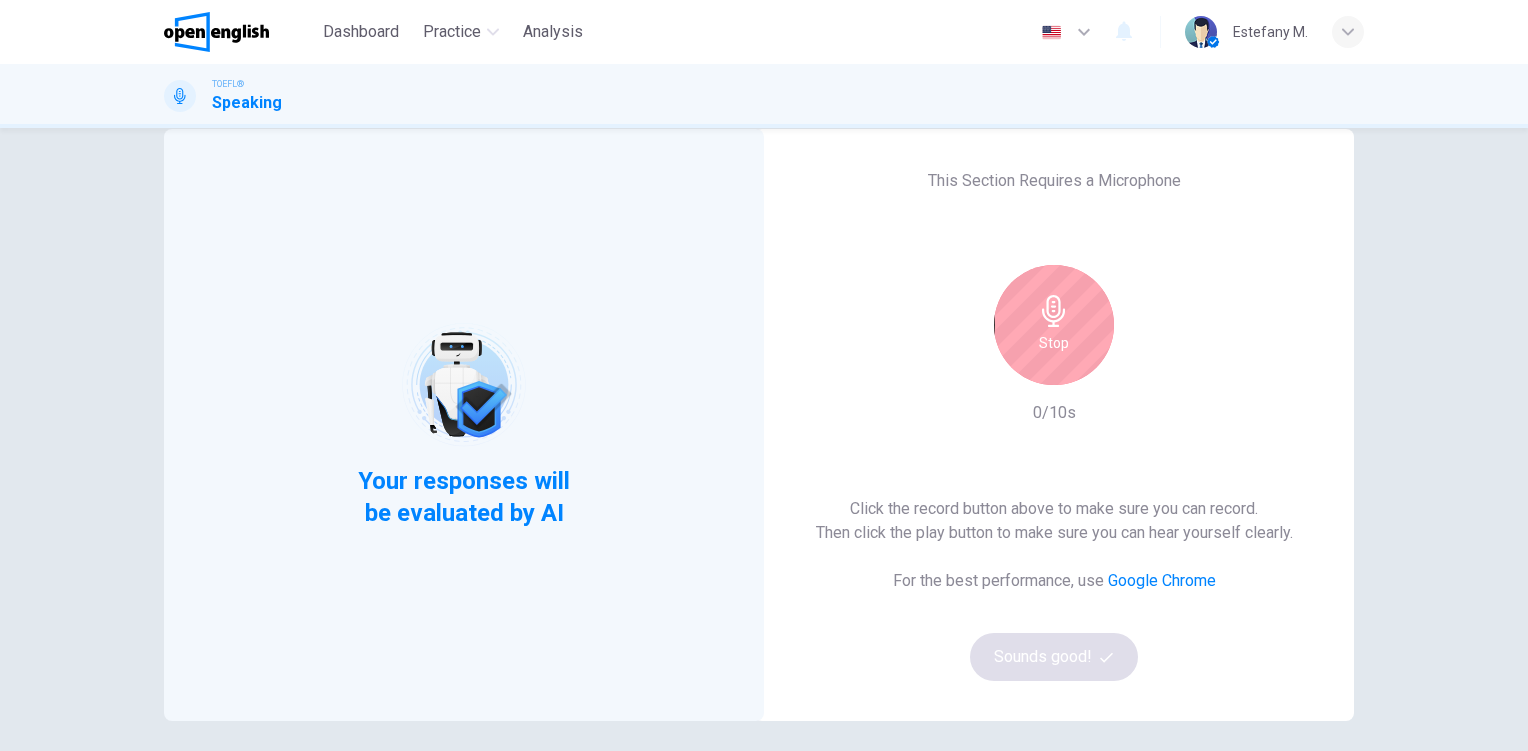 scroll, scrollTop: 38, scrollLeft: 0, axis: vertical 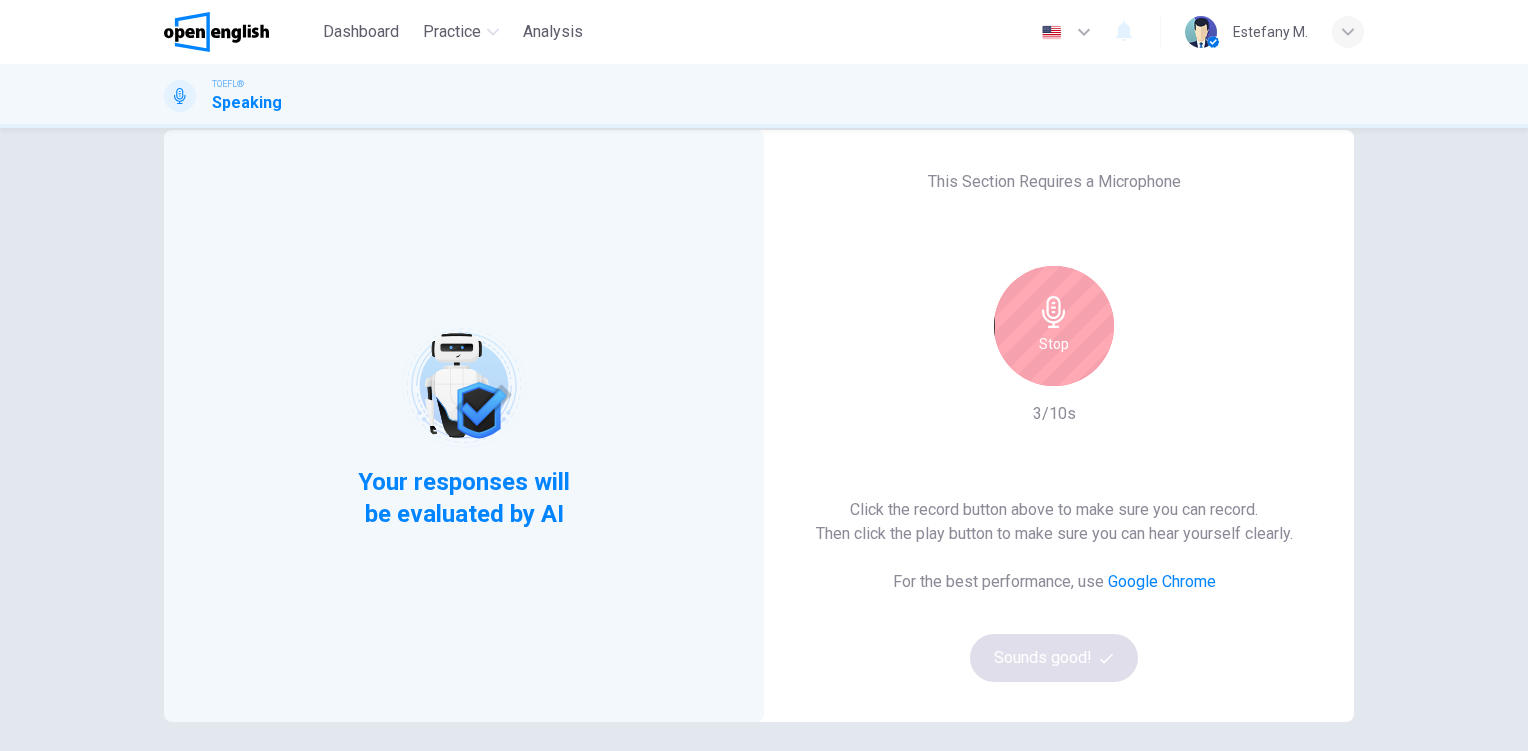 click on "Stop" at bounding box center [1054, 344] 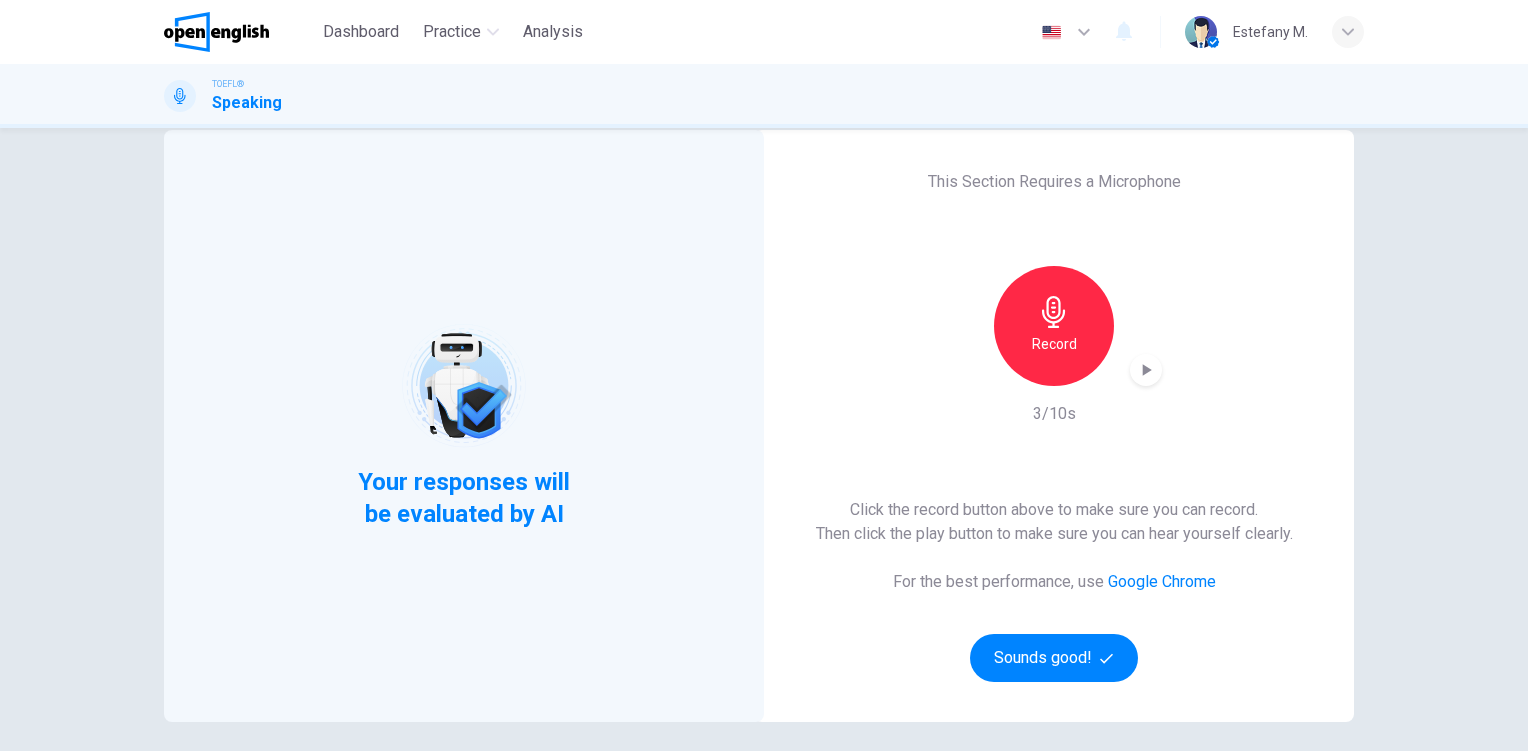 click at bounding box center [1146, 370] 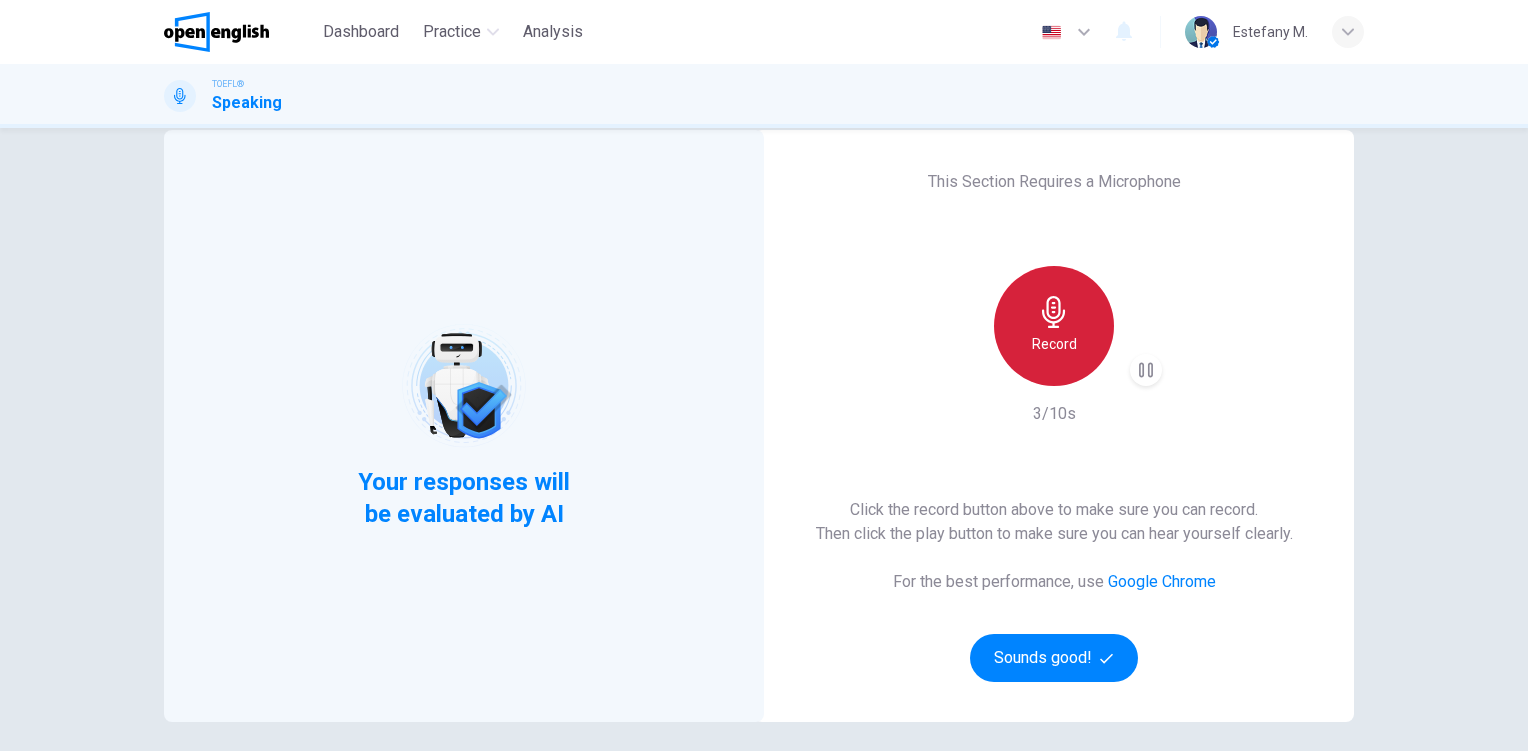 click on "Record" at bounding box center (1054, 326) 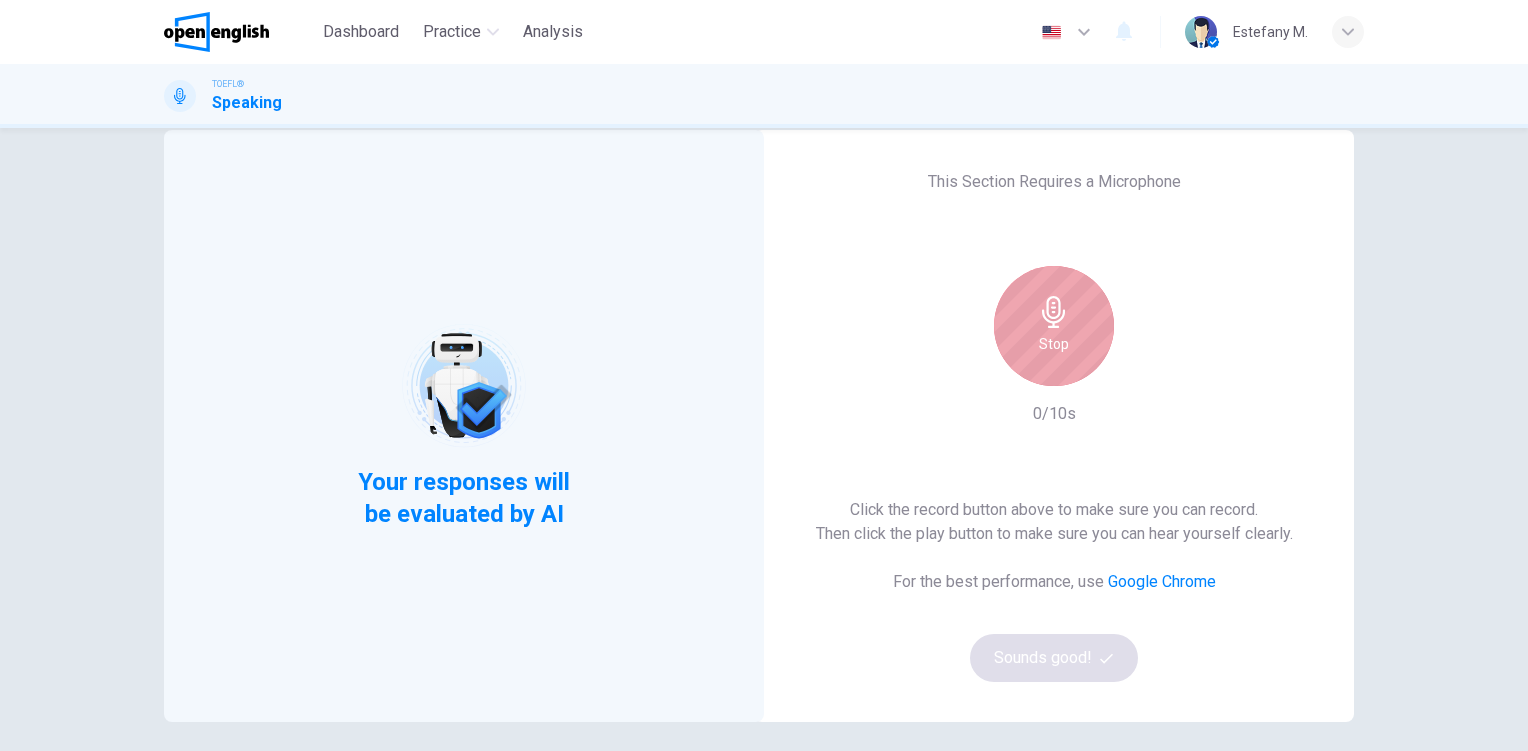 click on "Stop" at bounding box center (1054, 326) 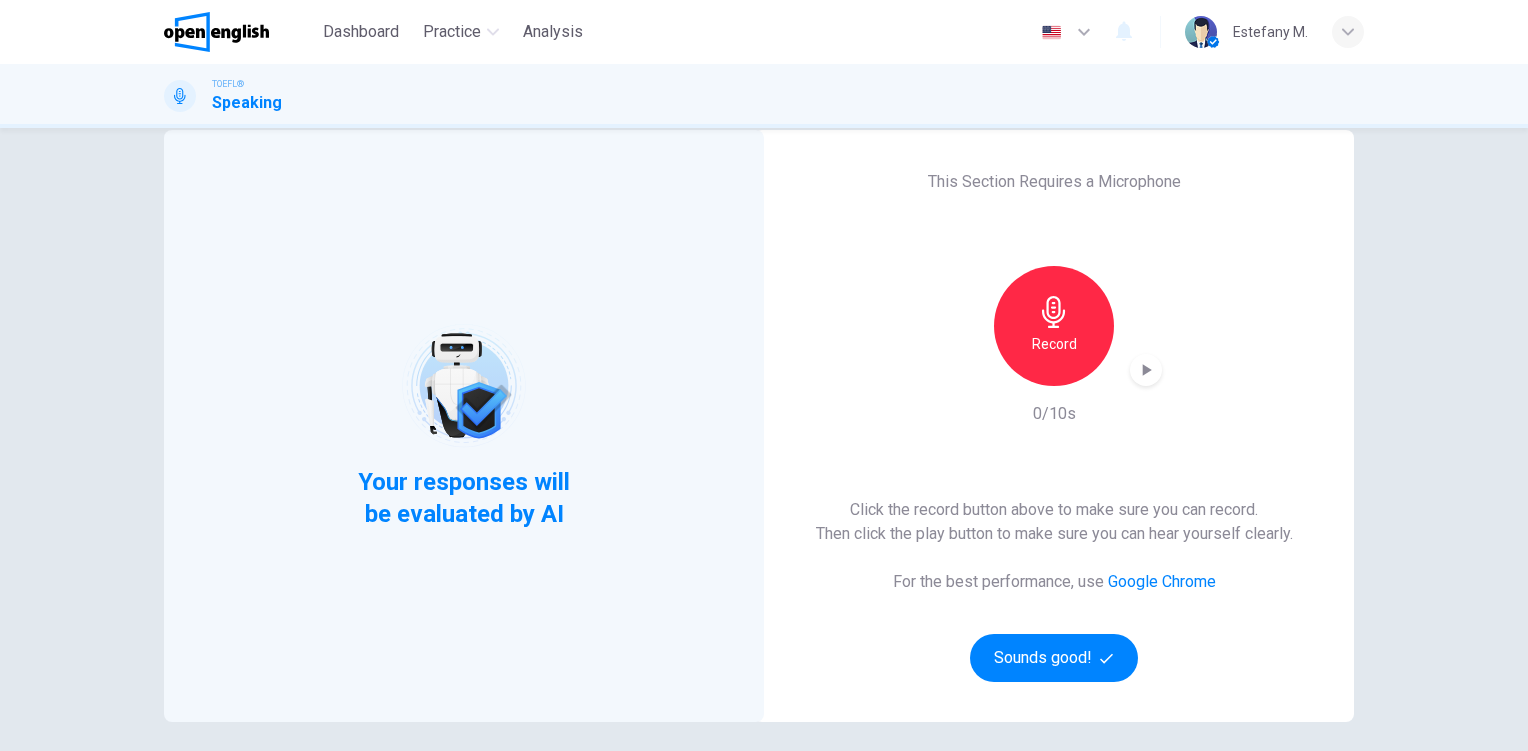 click at bounding box center [1146, 370] 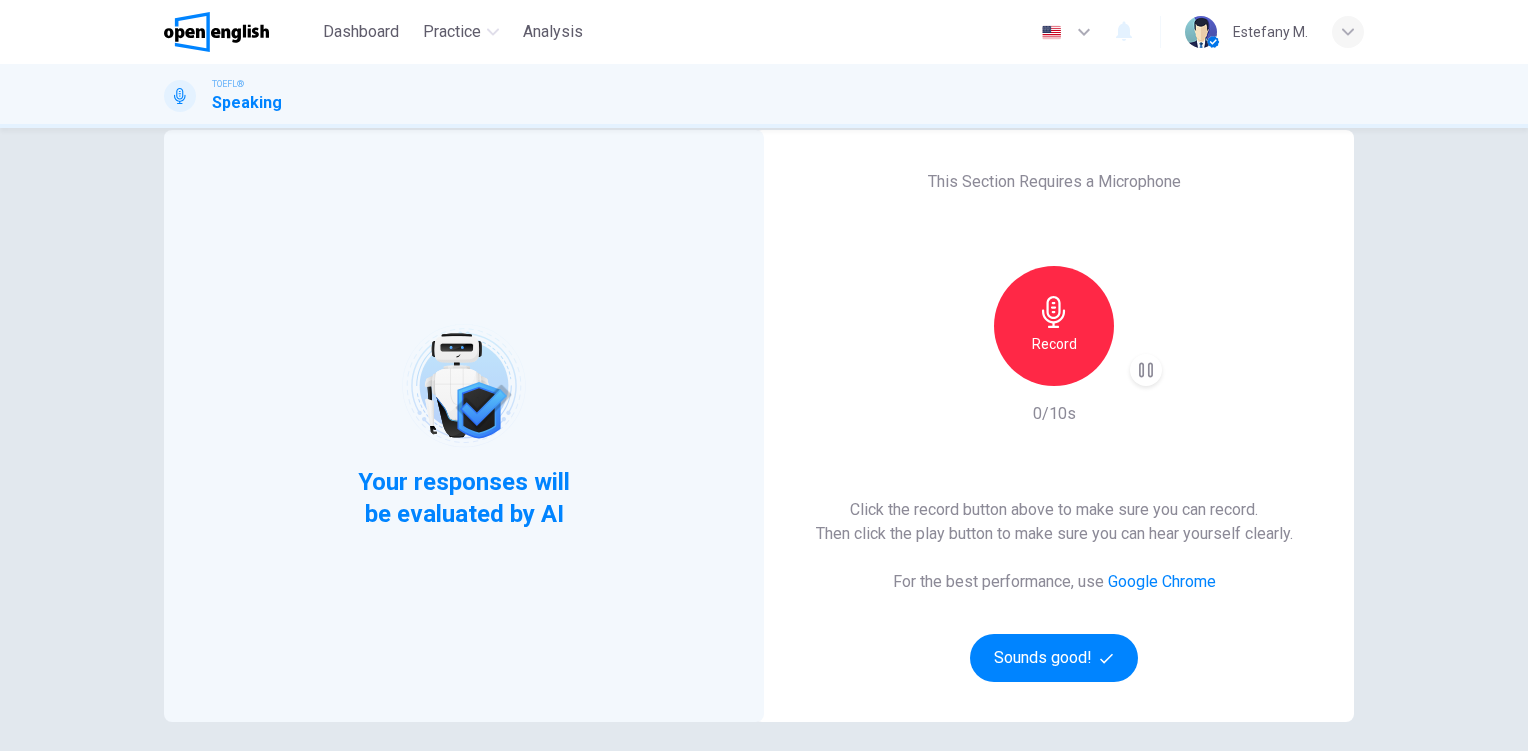 click on "Record" at bounding box center (1054, 326) 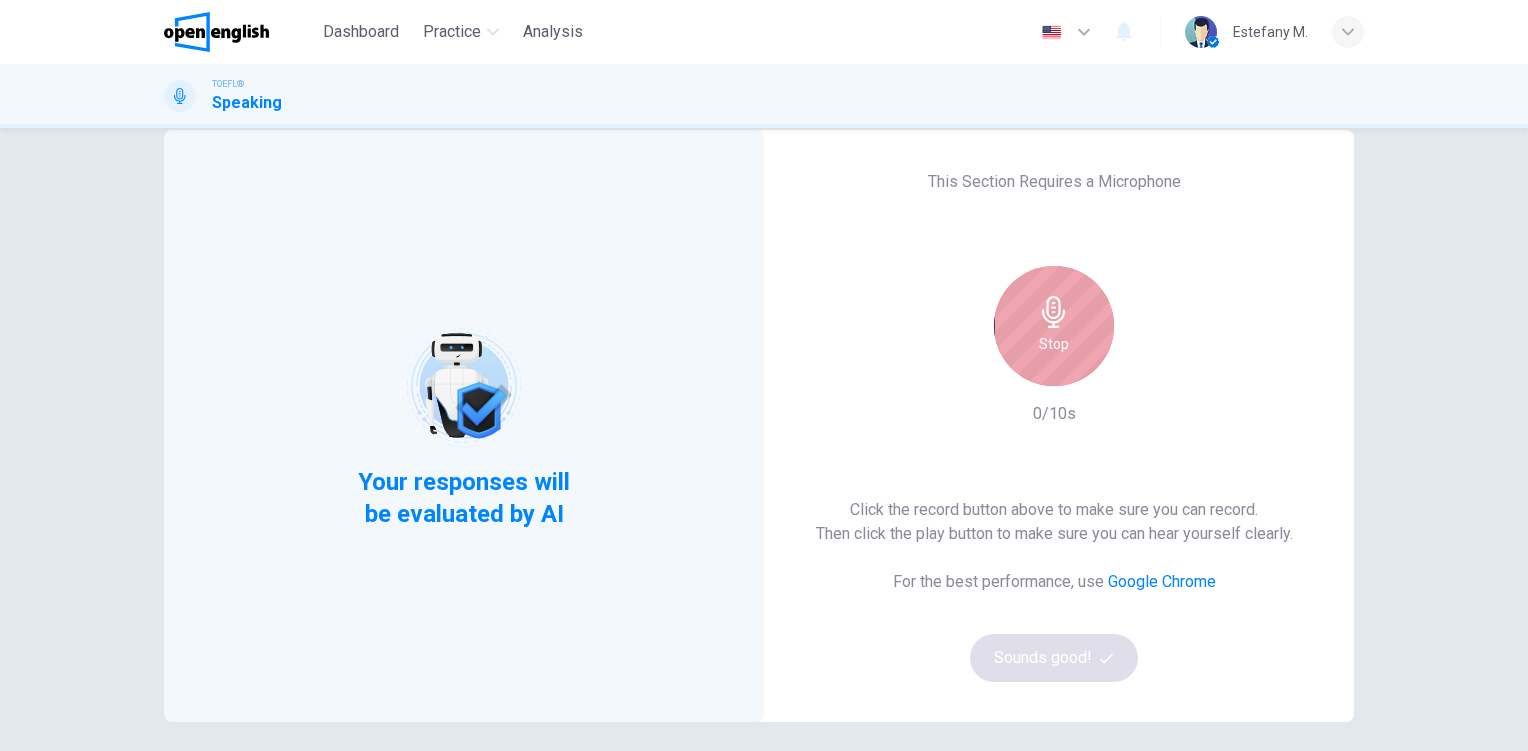 click on "Stop" at bounding box center [1054, 326] 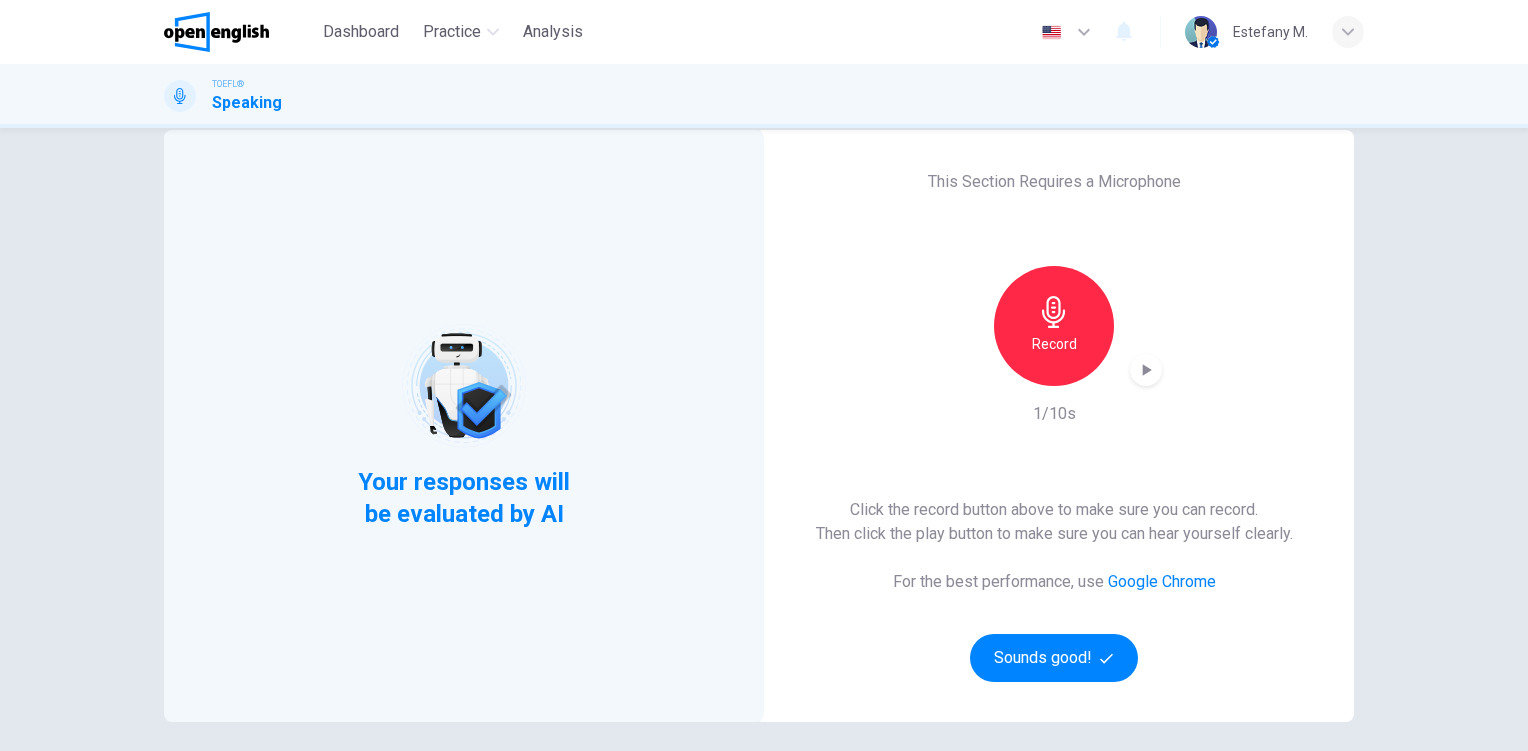 click on "Record" at bounding box center (1054, 326) 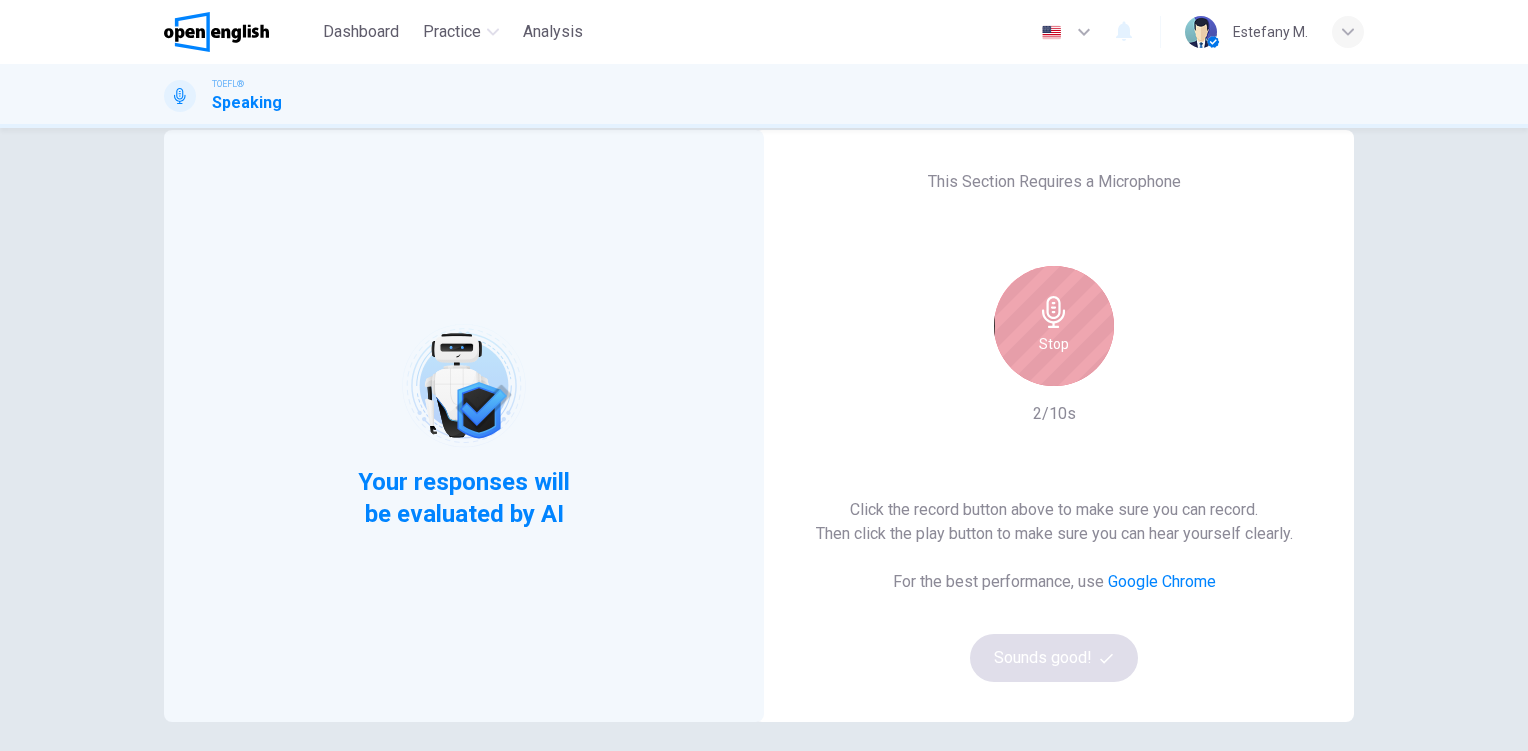 click on "Stop" at bounding box center [1054, 326] 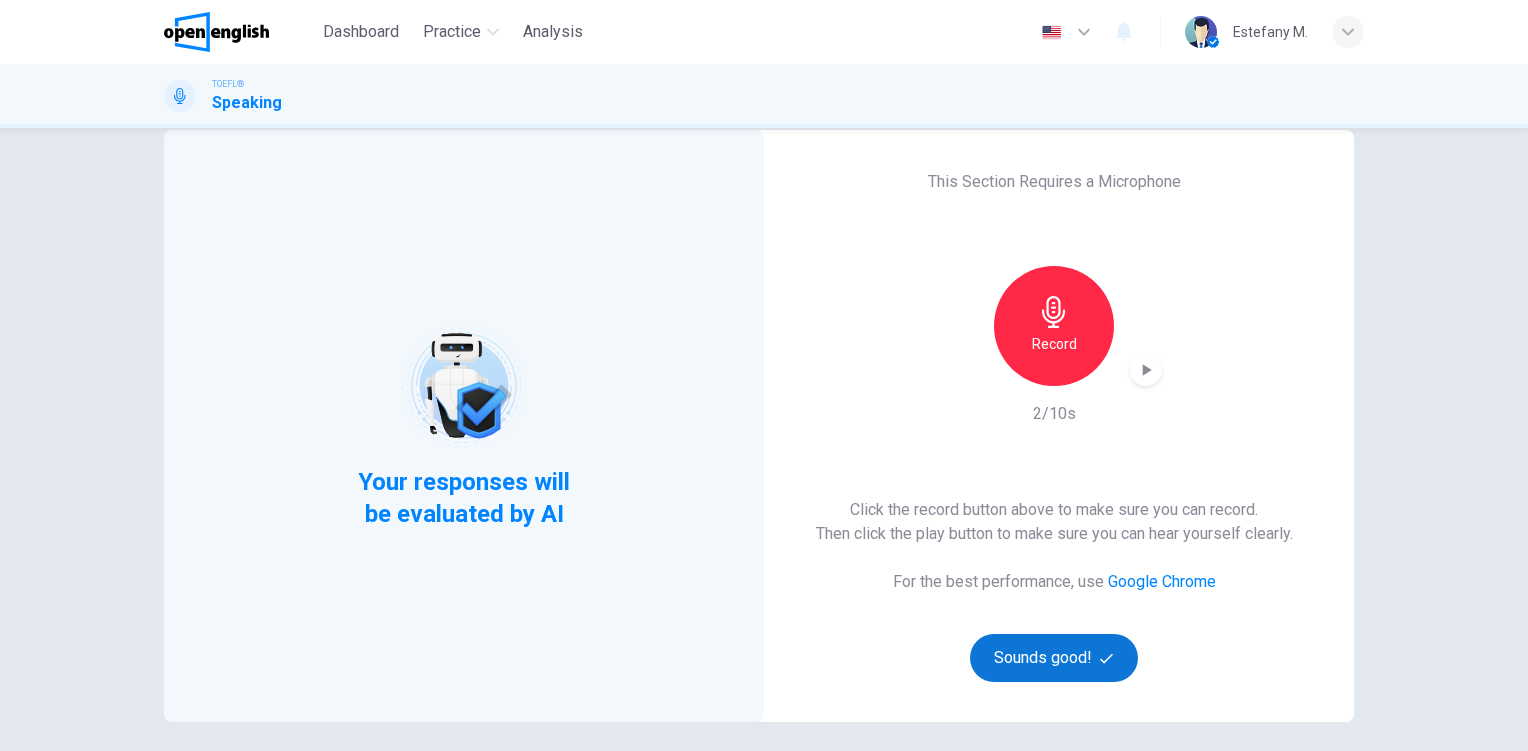 click on "Sounds good!" at bounding box center (1054, 658) 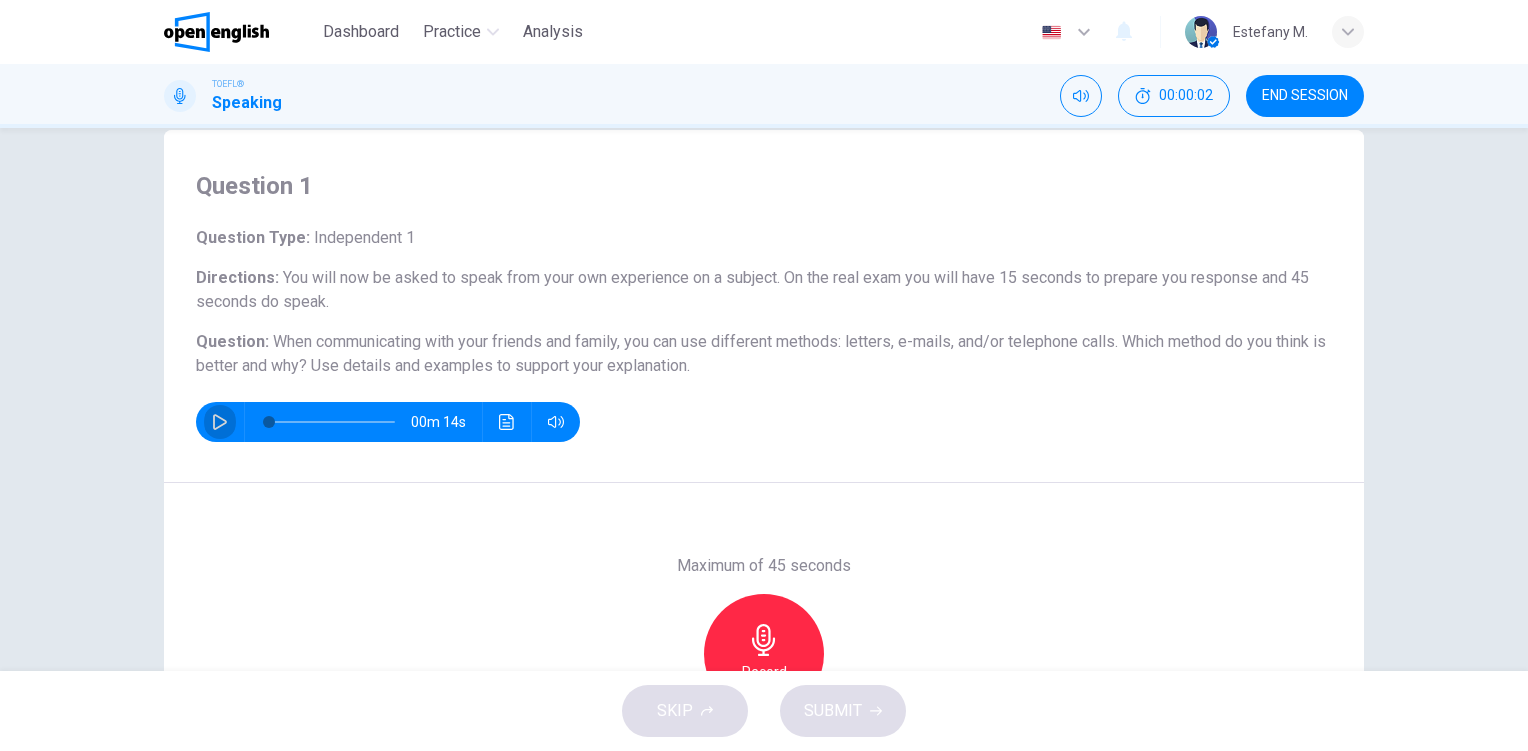 click at bounding box center [220, 422] 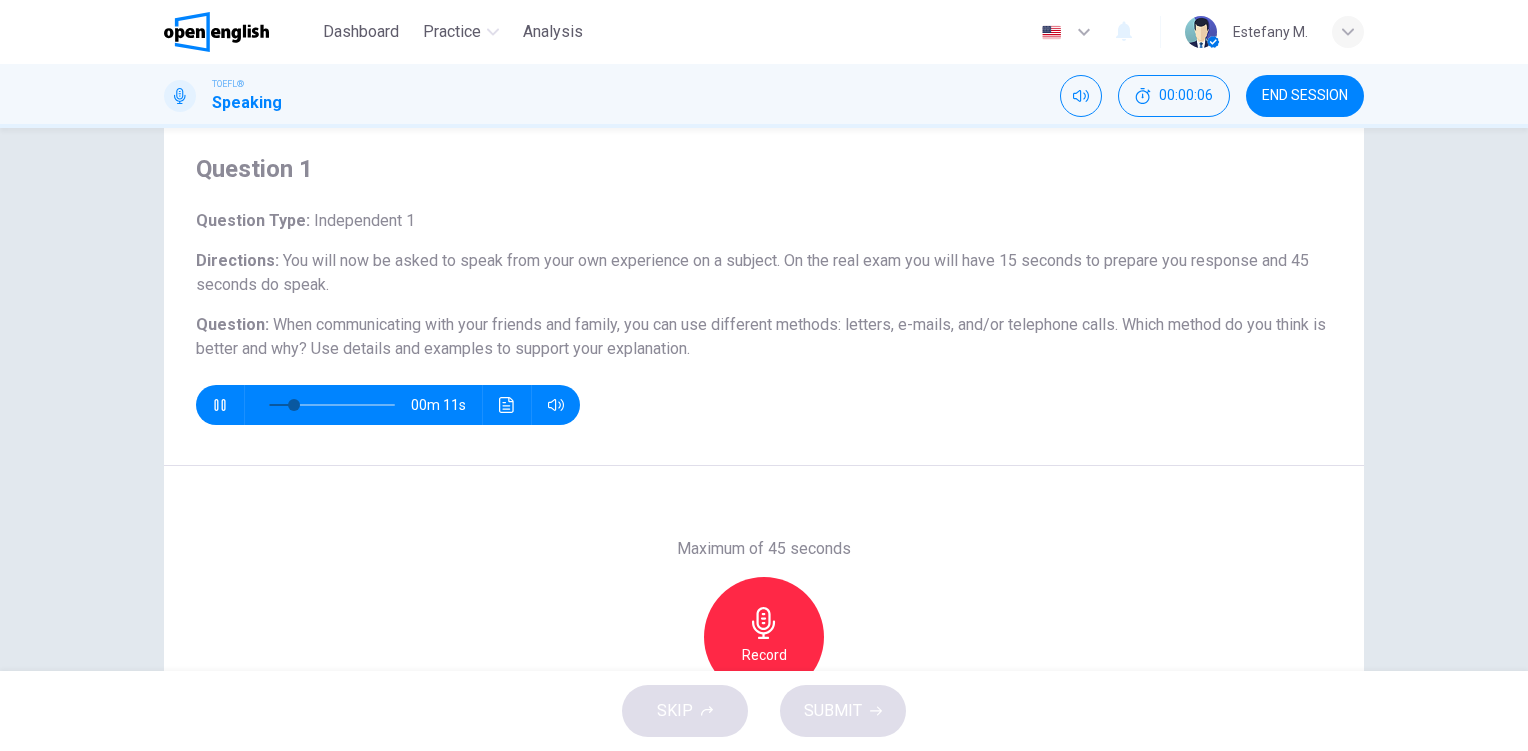 scroll, scrollTop: 15, scrollLeft: 0, axis: vertical 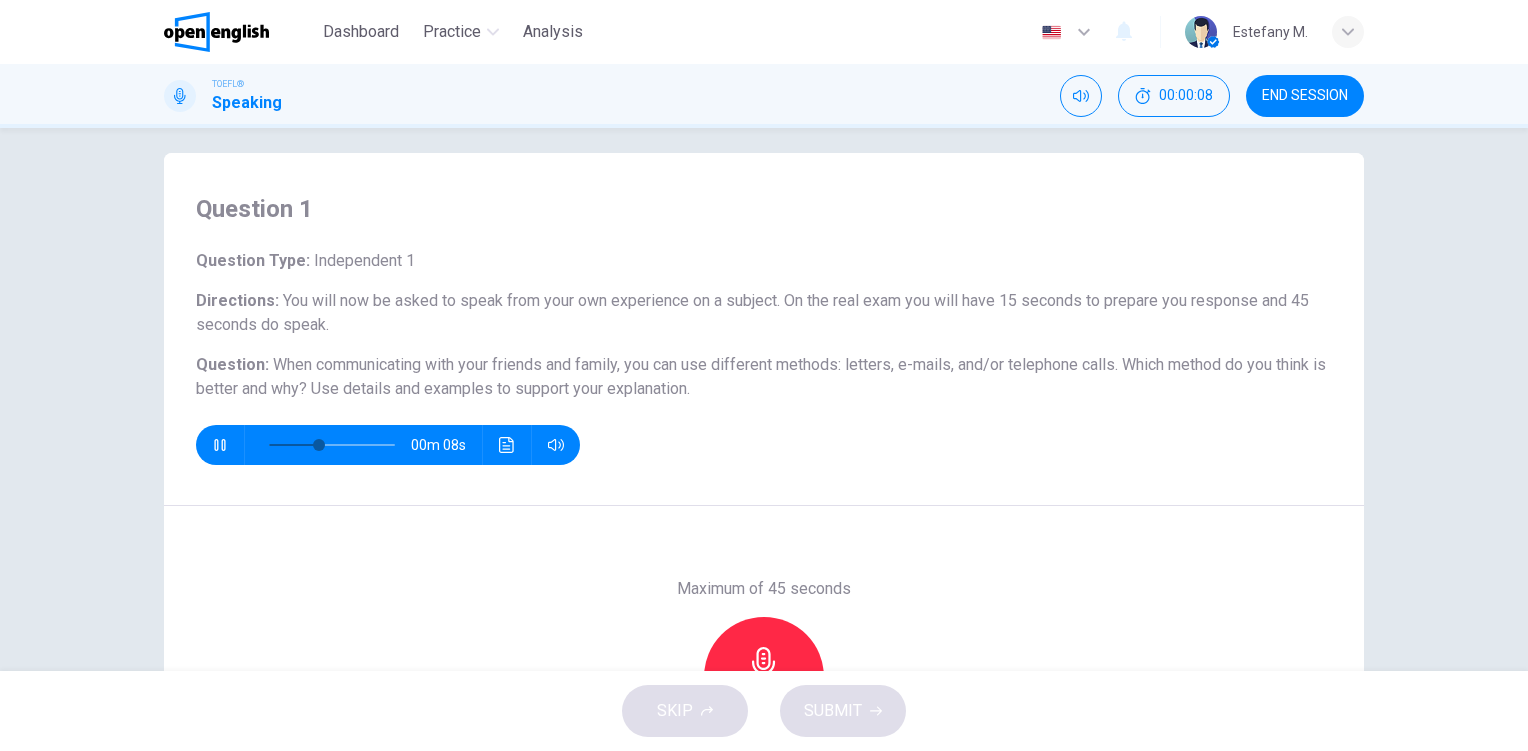 type 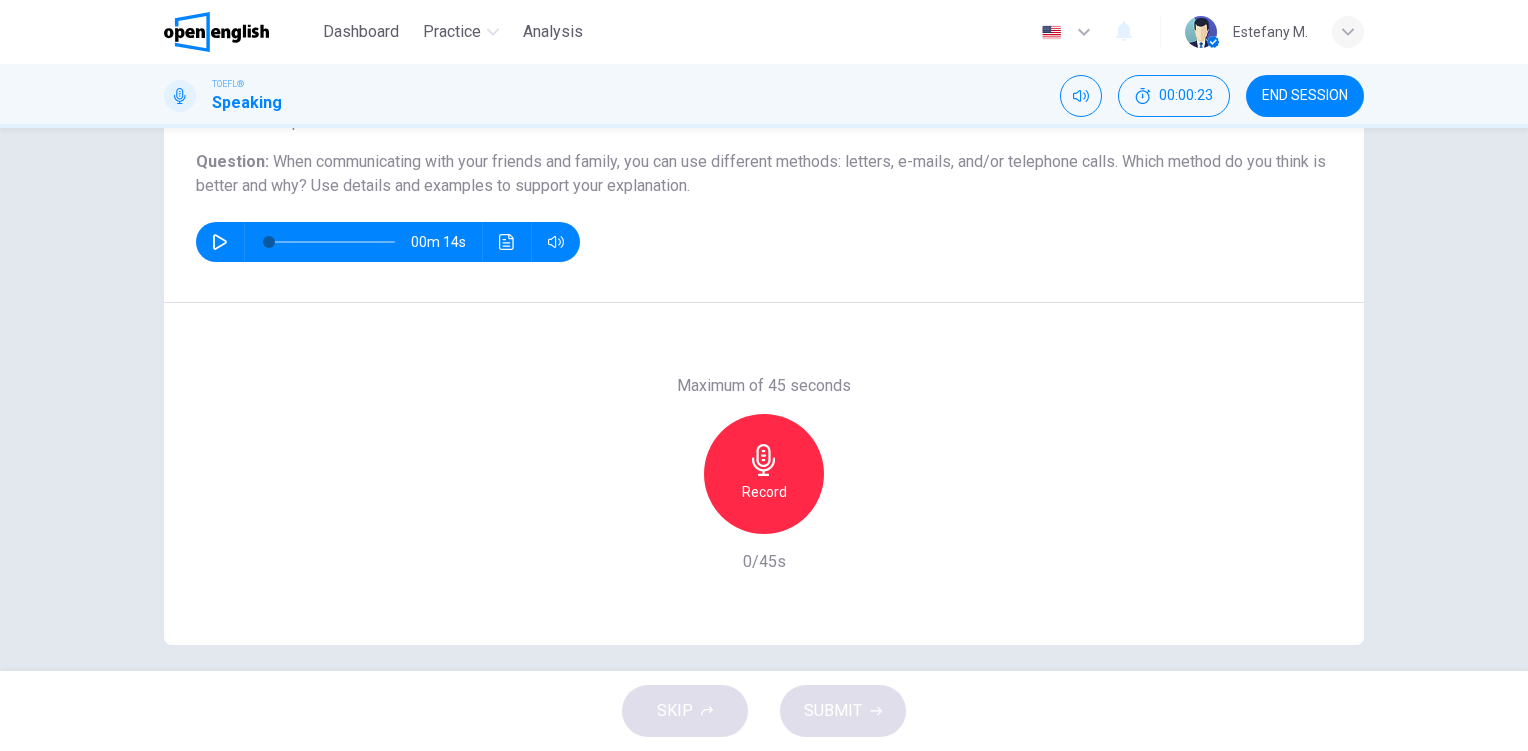 scroll, scrollTop: 219, scrollLeft: 0, axis: vertical 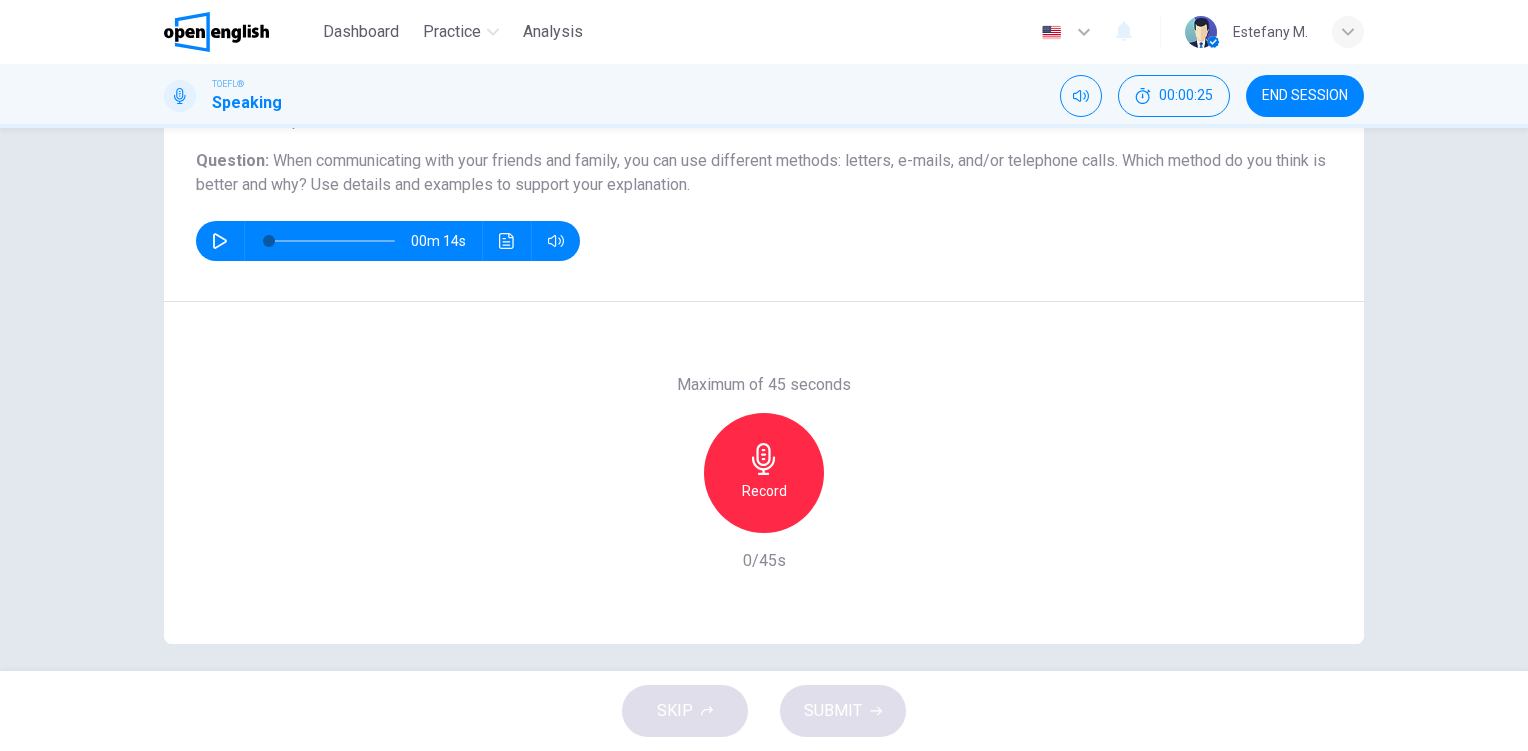 click on "Record" at bounding box center (764, 491) 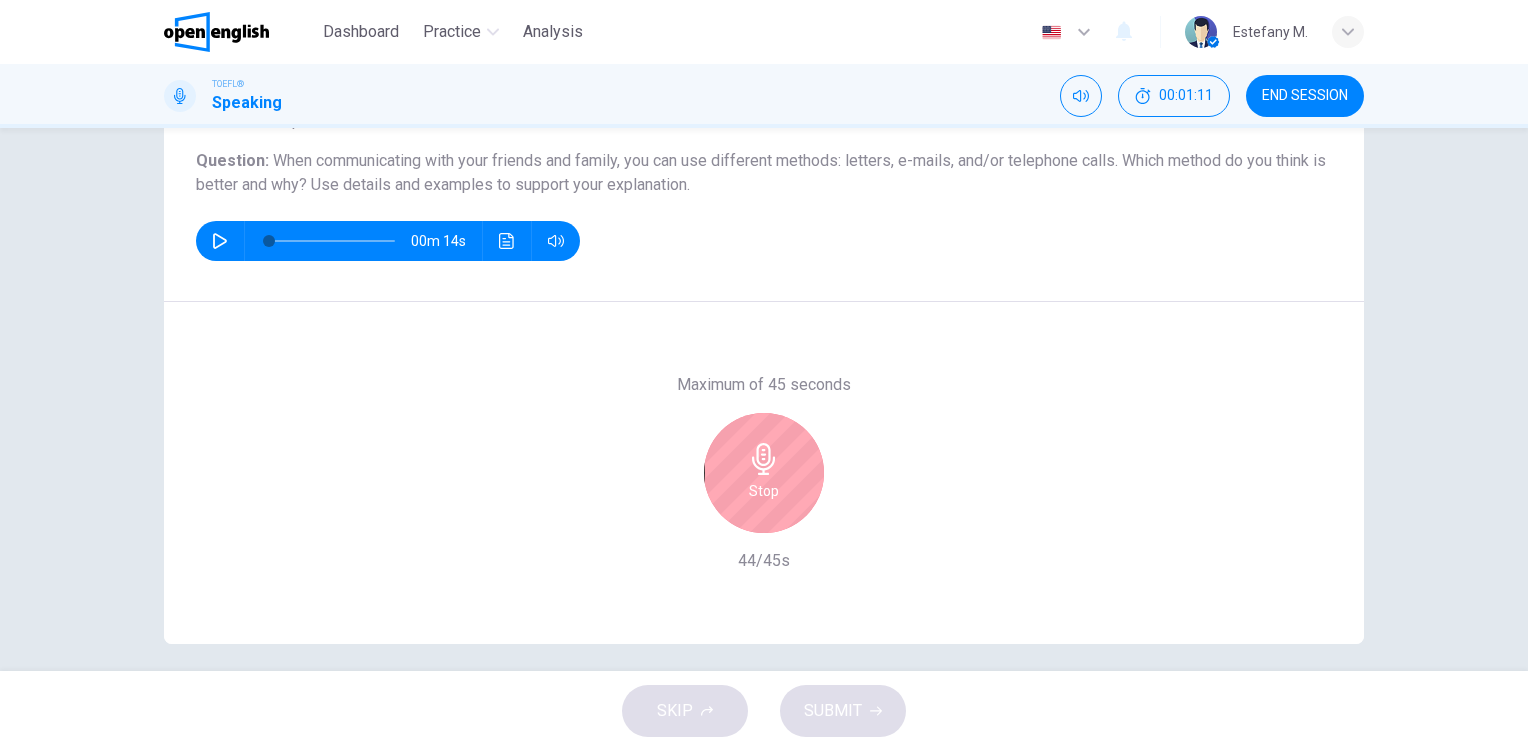 click on "Stop" at bounding box center (764, 473) 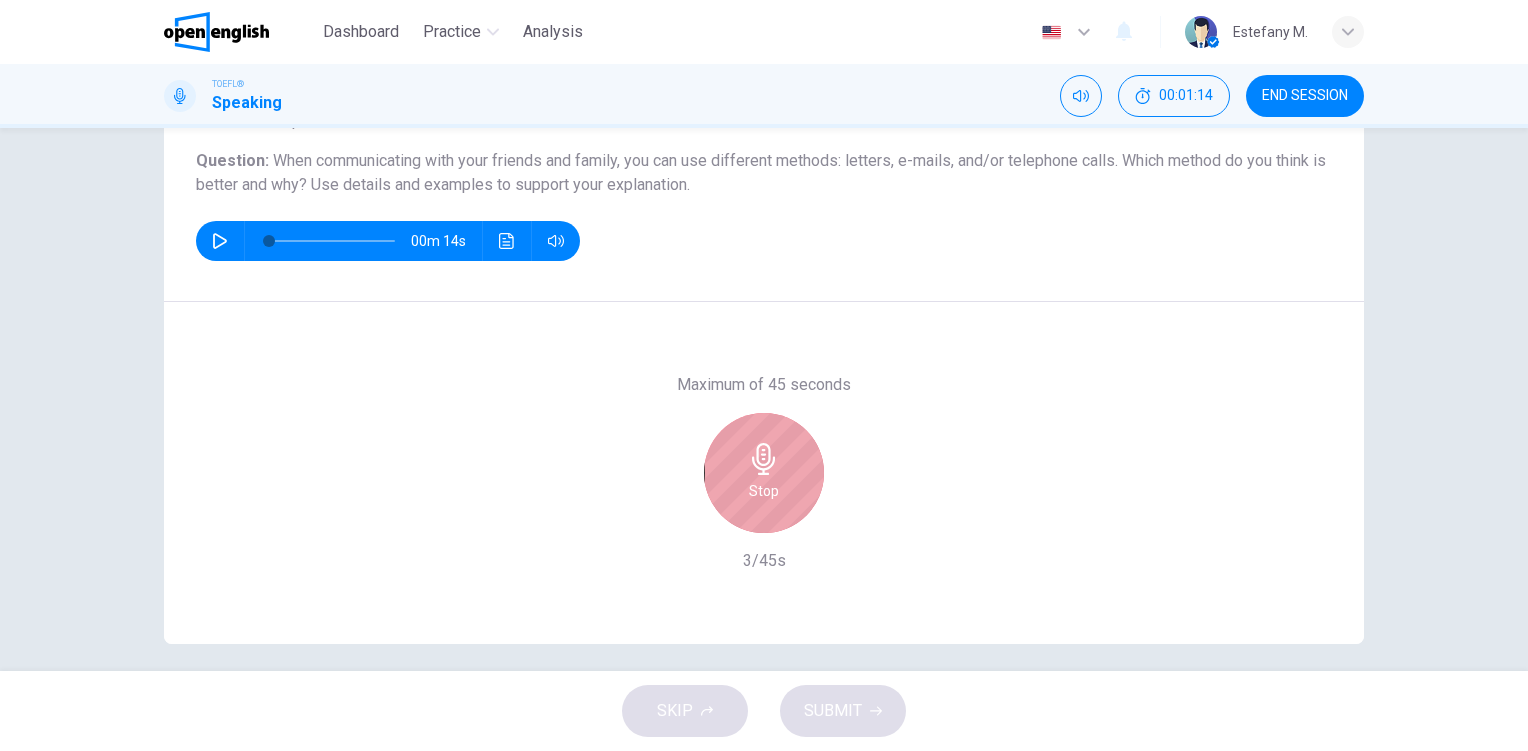 click on "Stop" at bounding box center (764, 491) 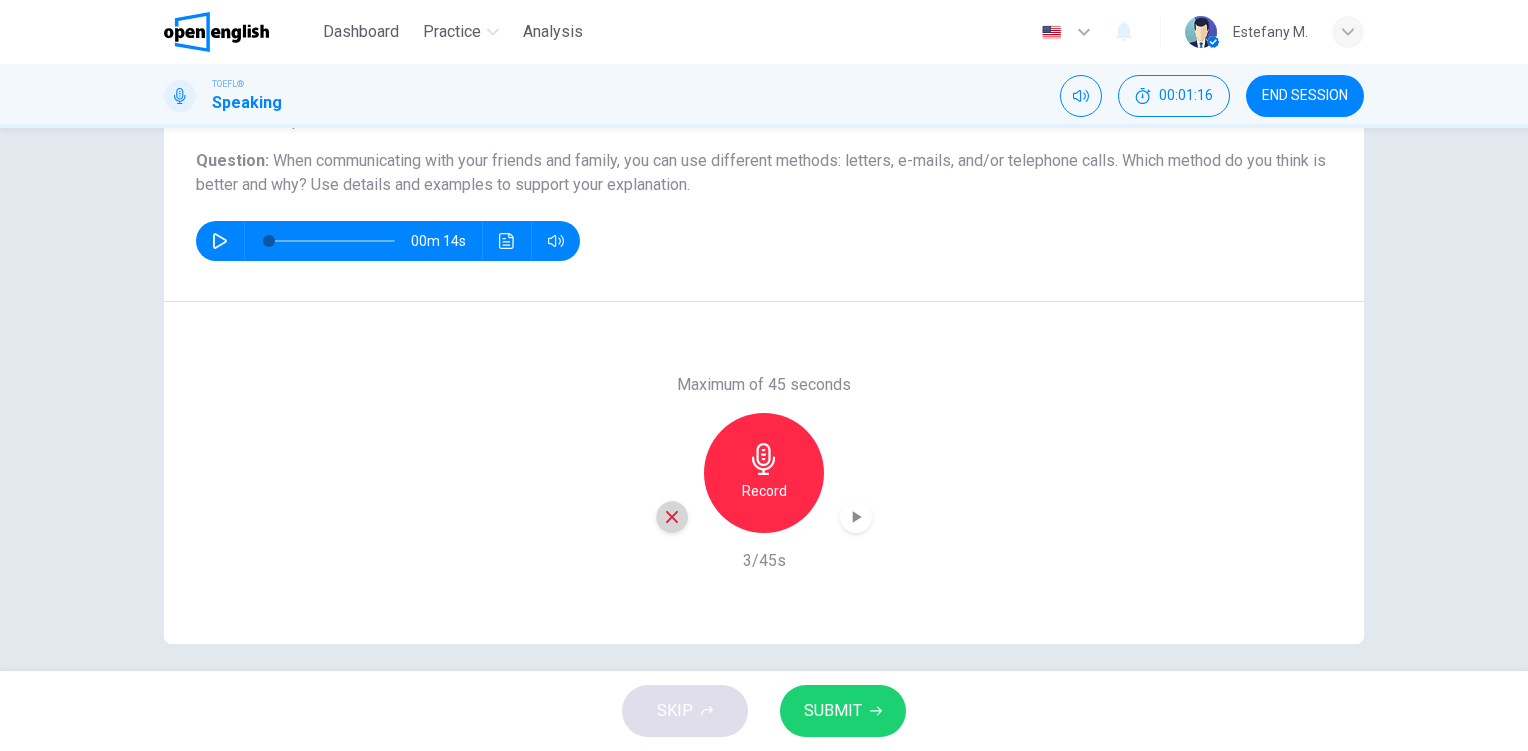 click at bounding box center [672, 517] 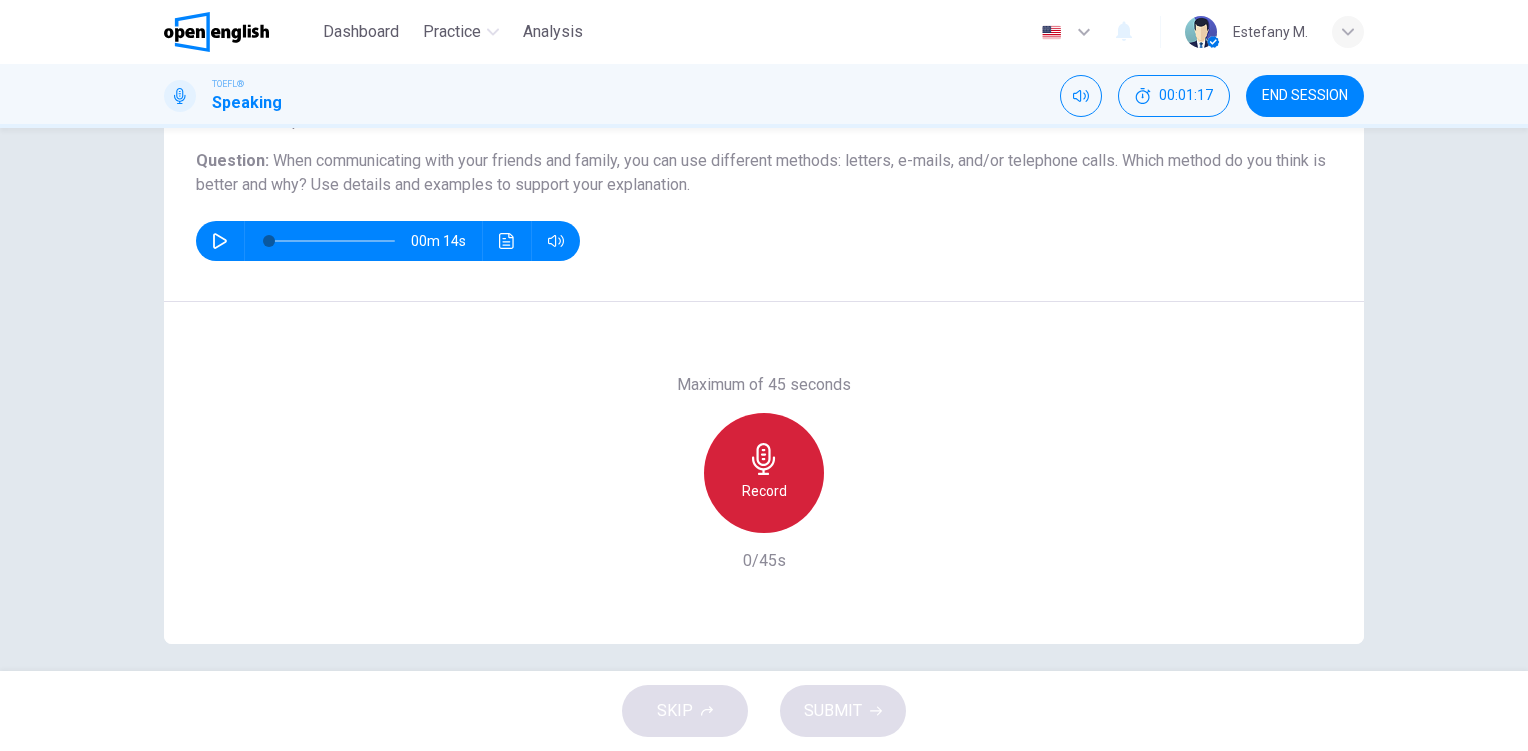 click on "Record" at bounding box center [764, 473] 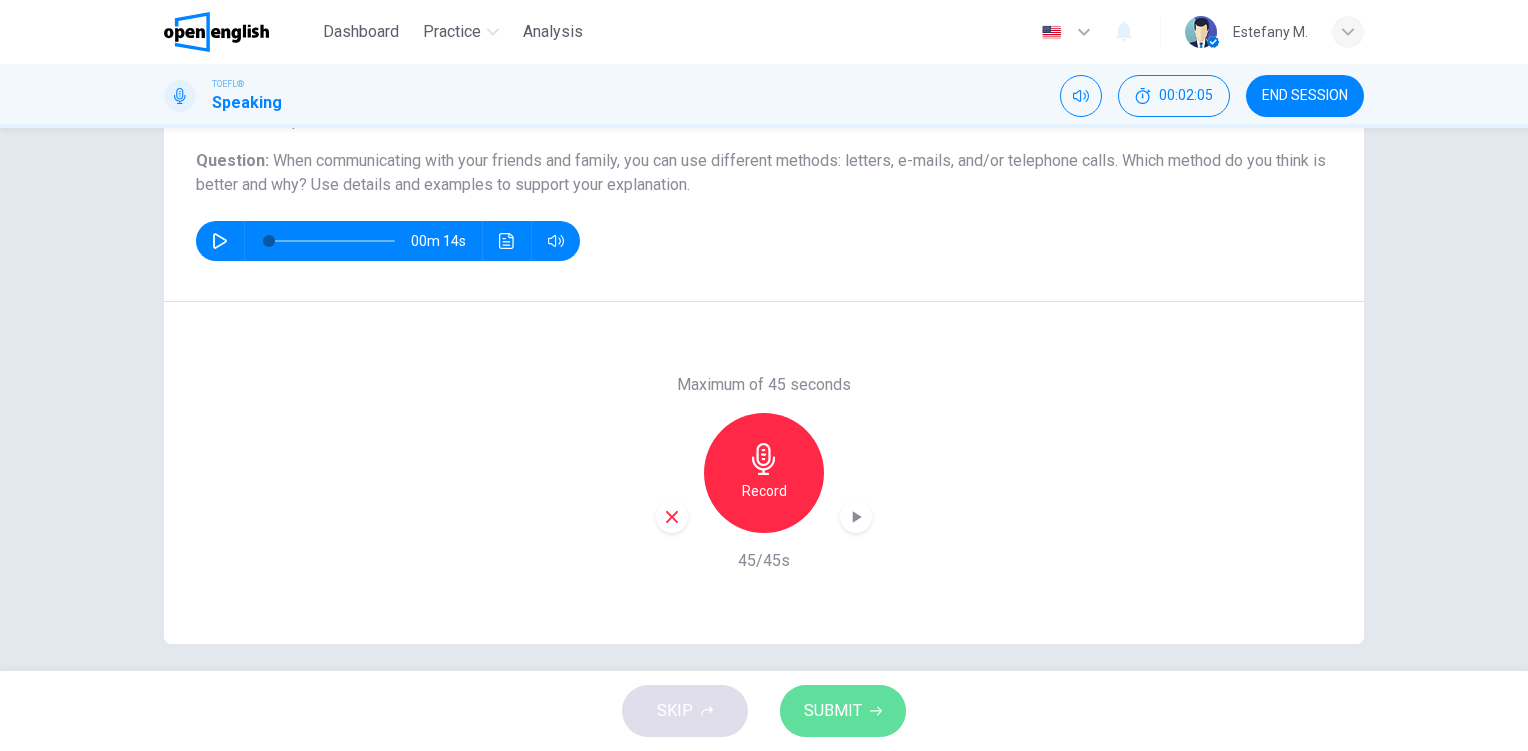 click on "SUBMIT" at bounding box center [843, 711] 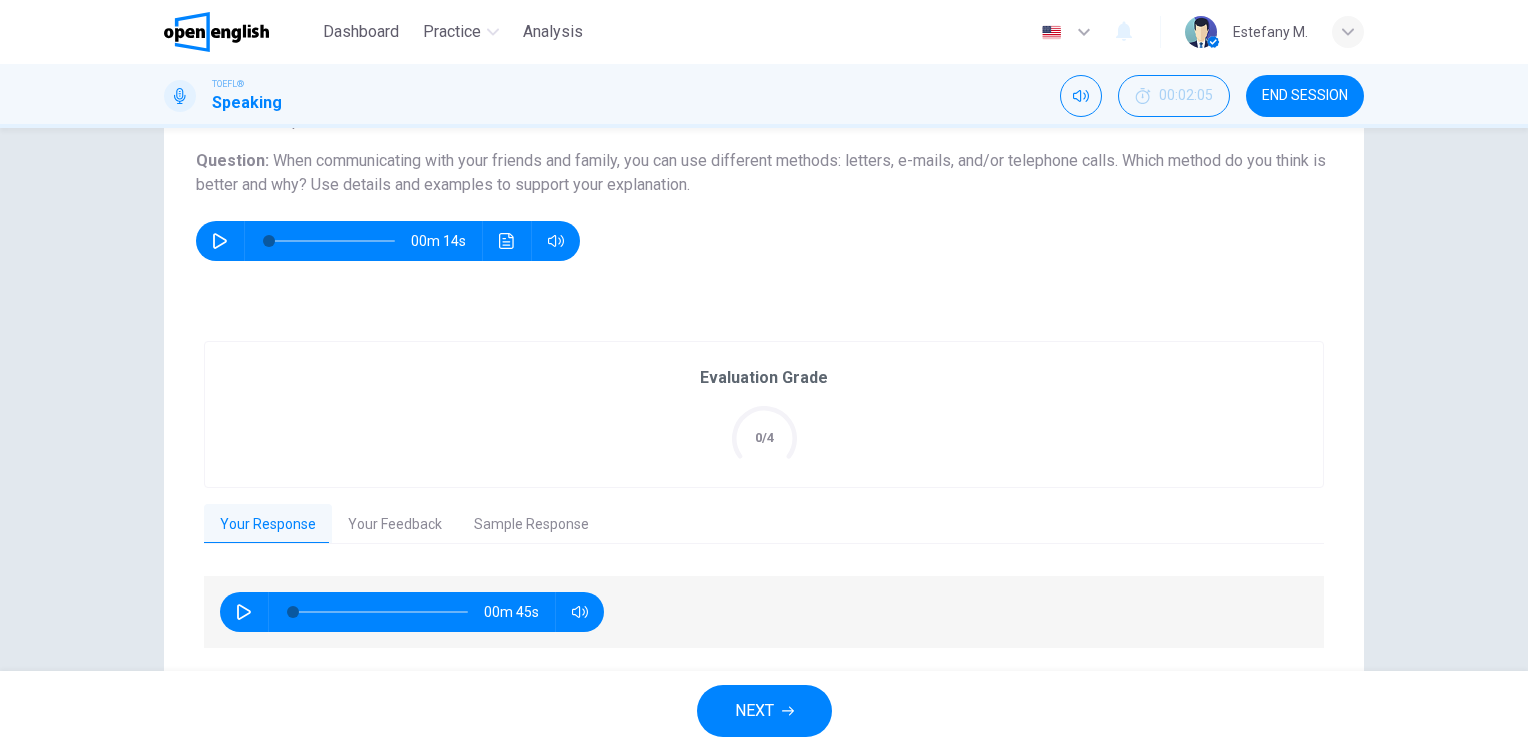 scroll, scrollTop: 277, scrollLeft: 0, axis: vertical 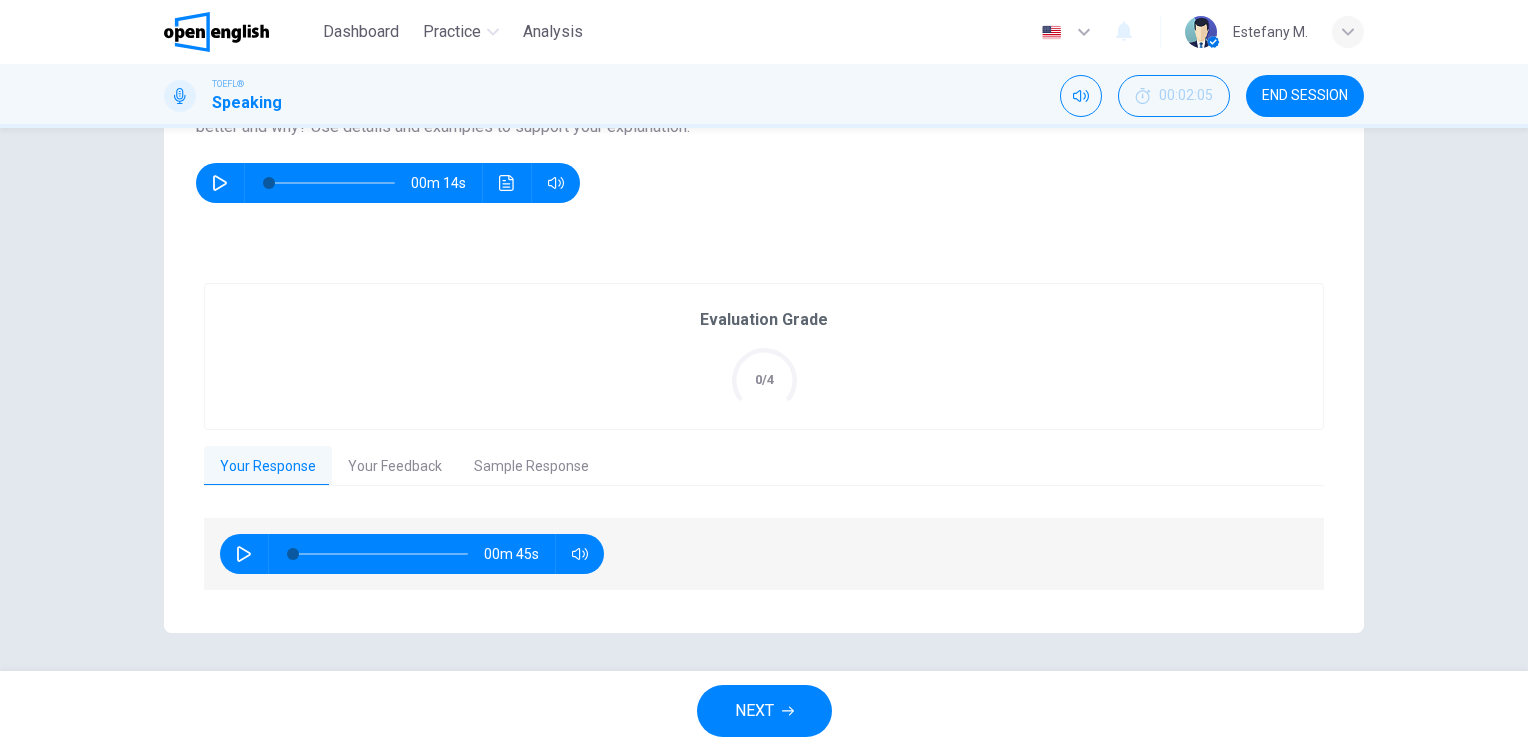 click on "Your Feedback" at bounding box center (395, 467) 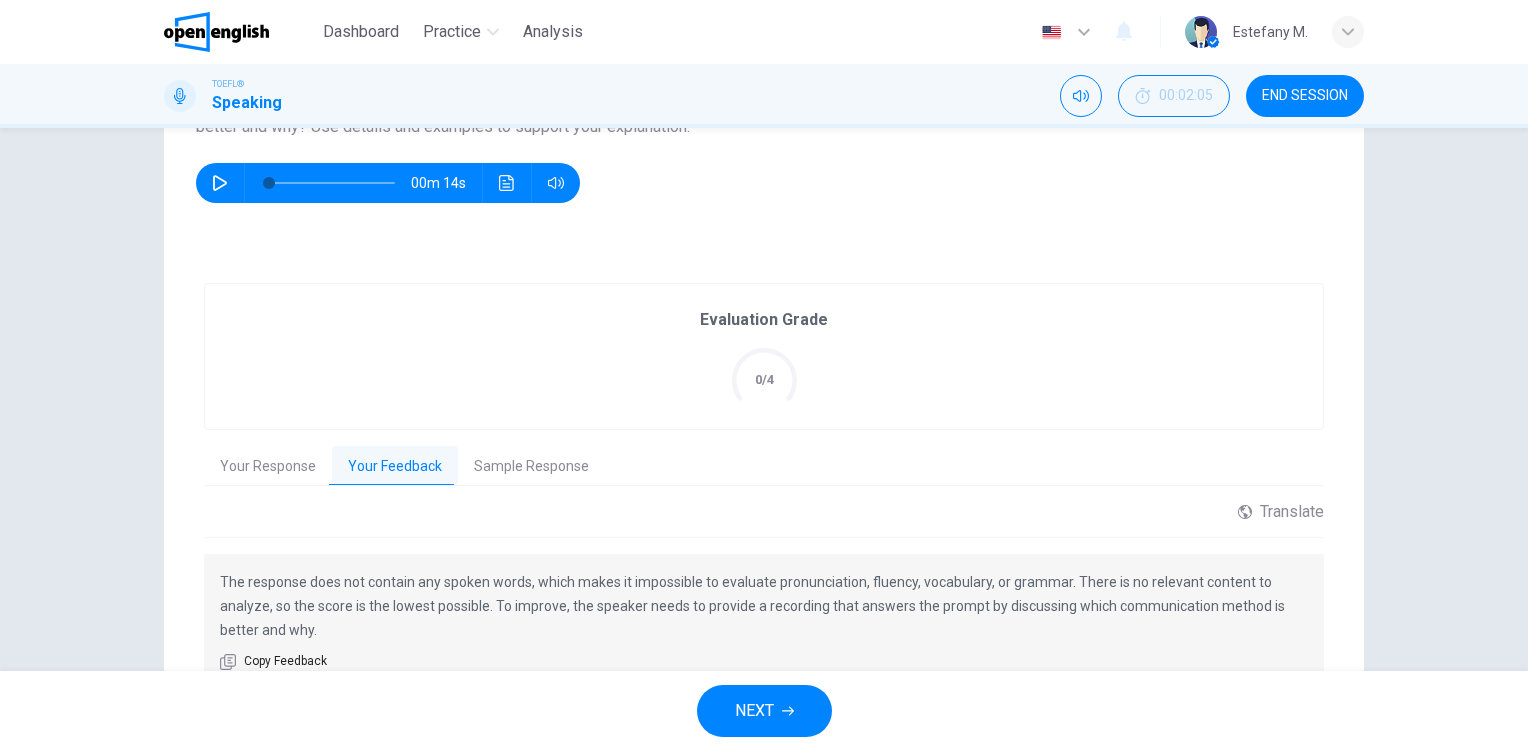 scroll, scrollTop: 376, scrollLeft: 0, axis: vertical 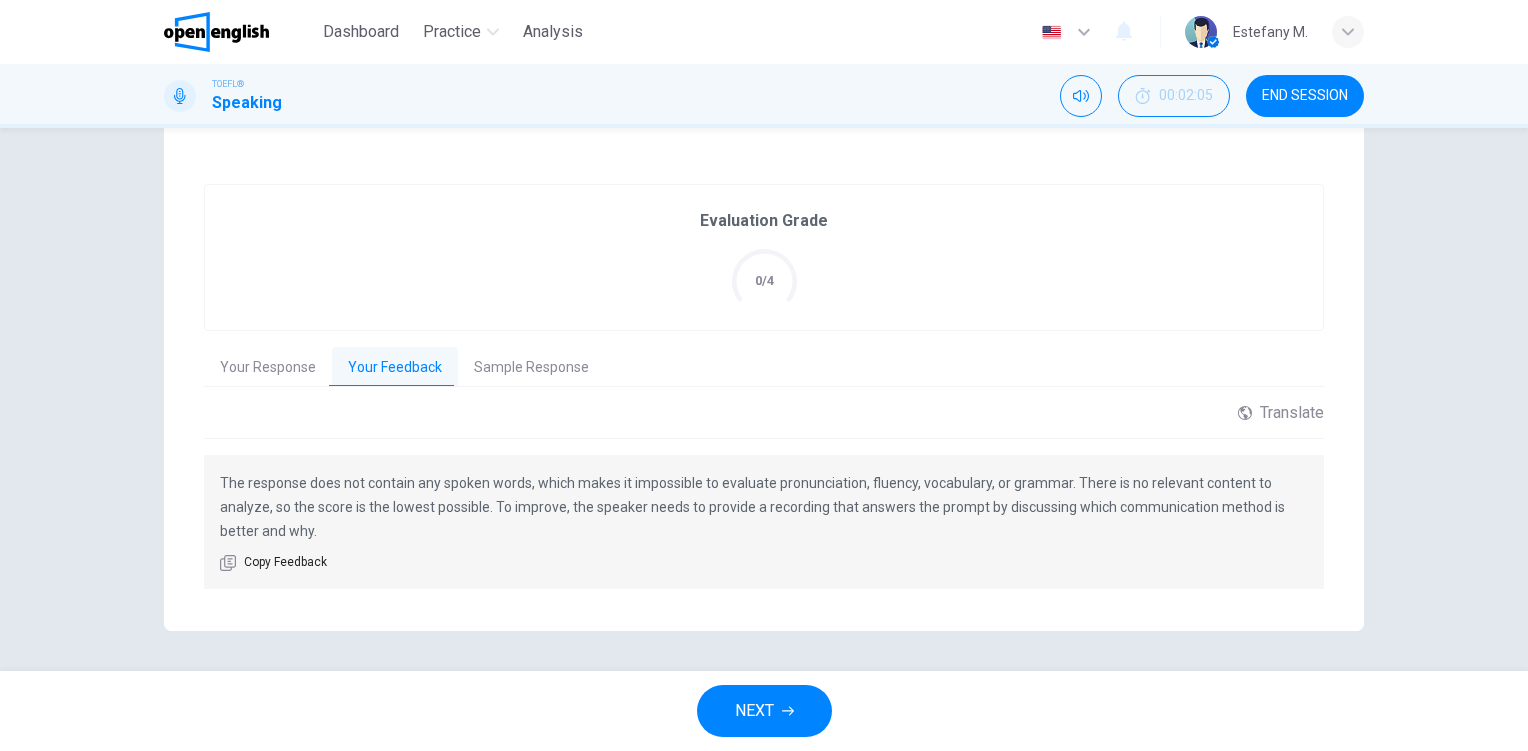 drag, startPoint x: 1294, startPoint y: 87, endPoint x: 873, endPoint y: 76, distance: 421.14368 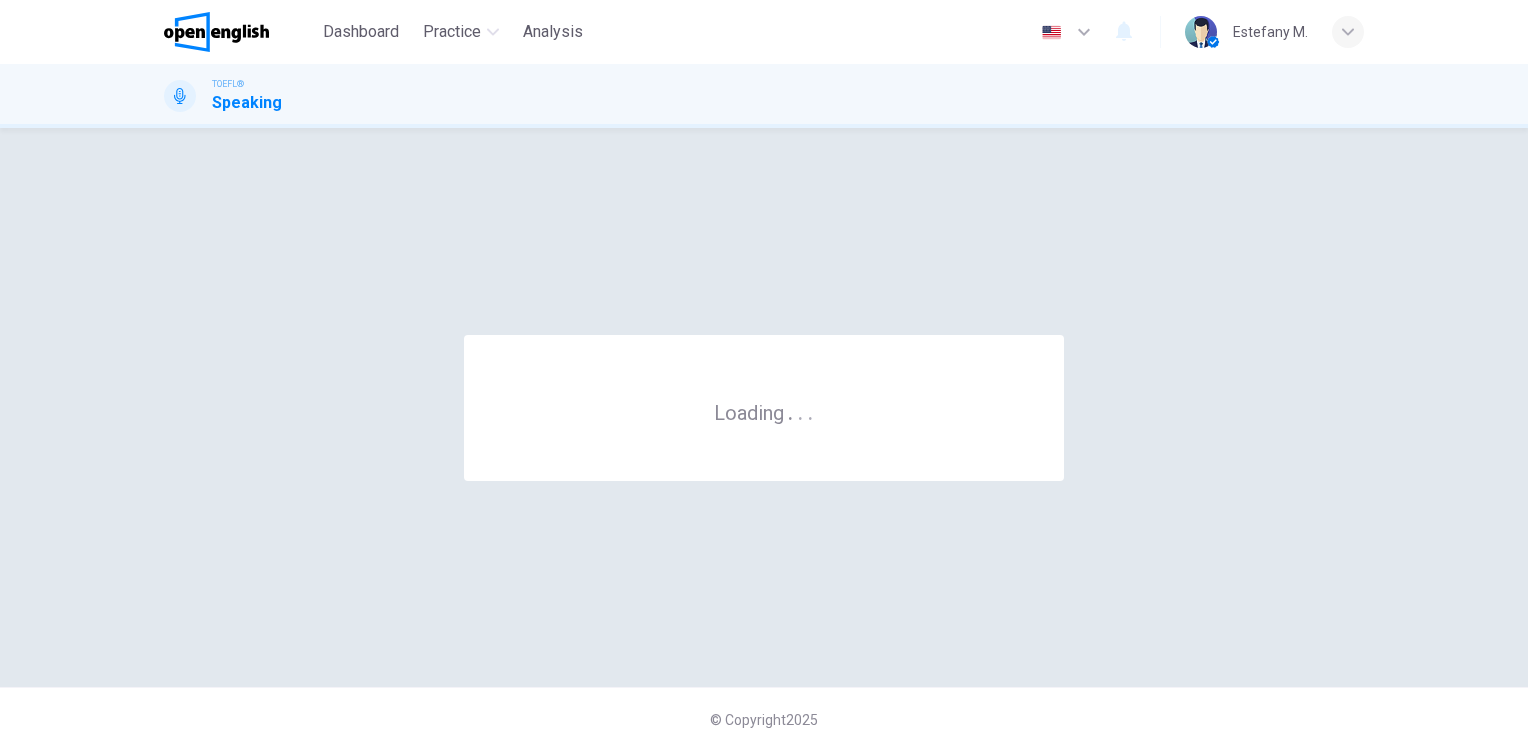 scroll, scrollTop: 0, scrollLeft: 0, axis: both 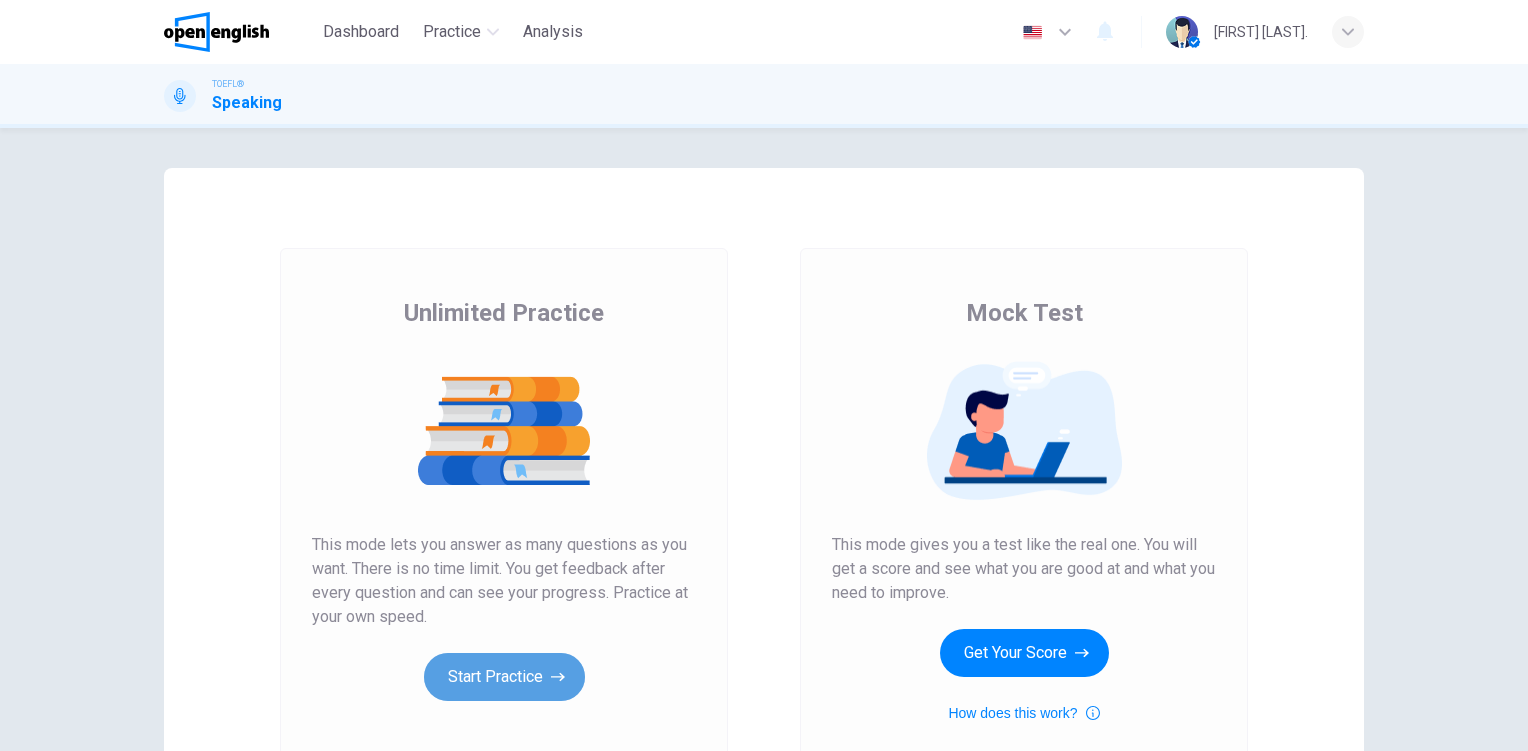 click on "Start Practice" at bounding box center [504, 677] 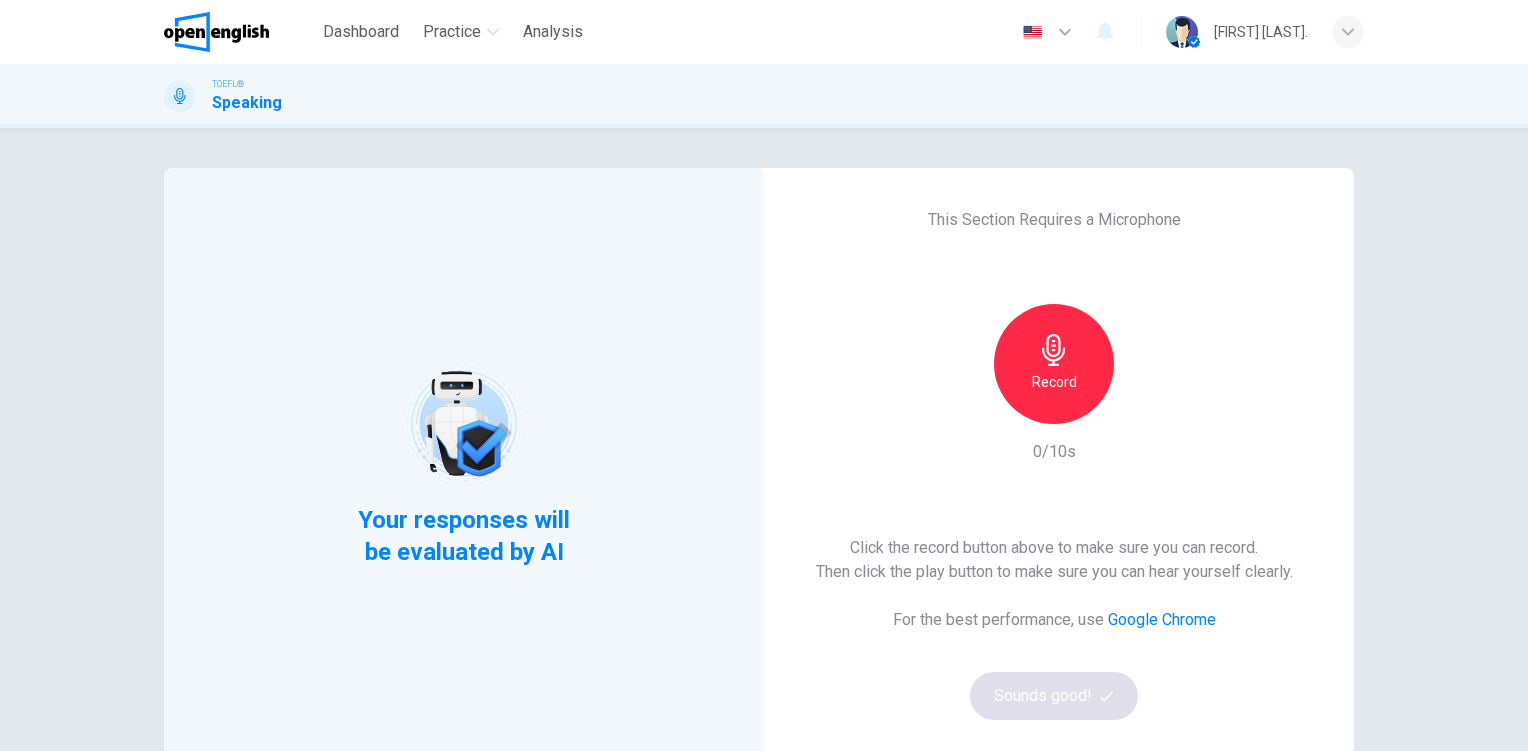 click at bounding box center (1054, 350) 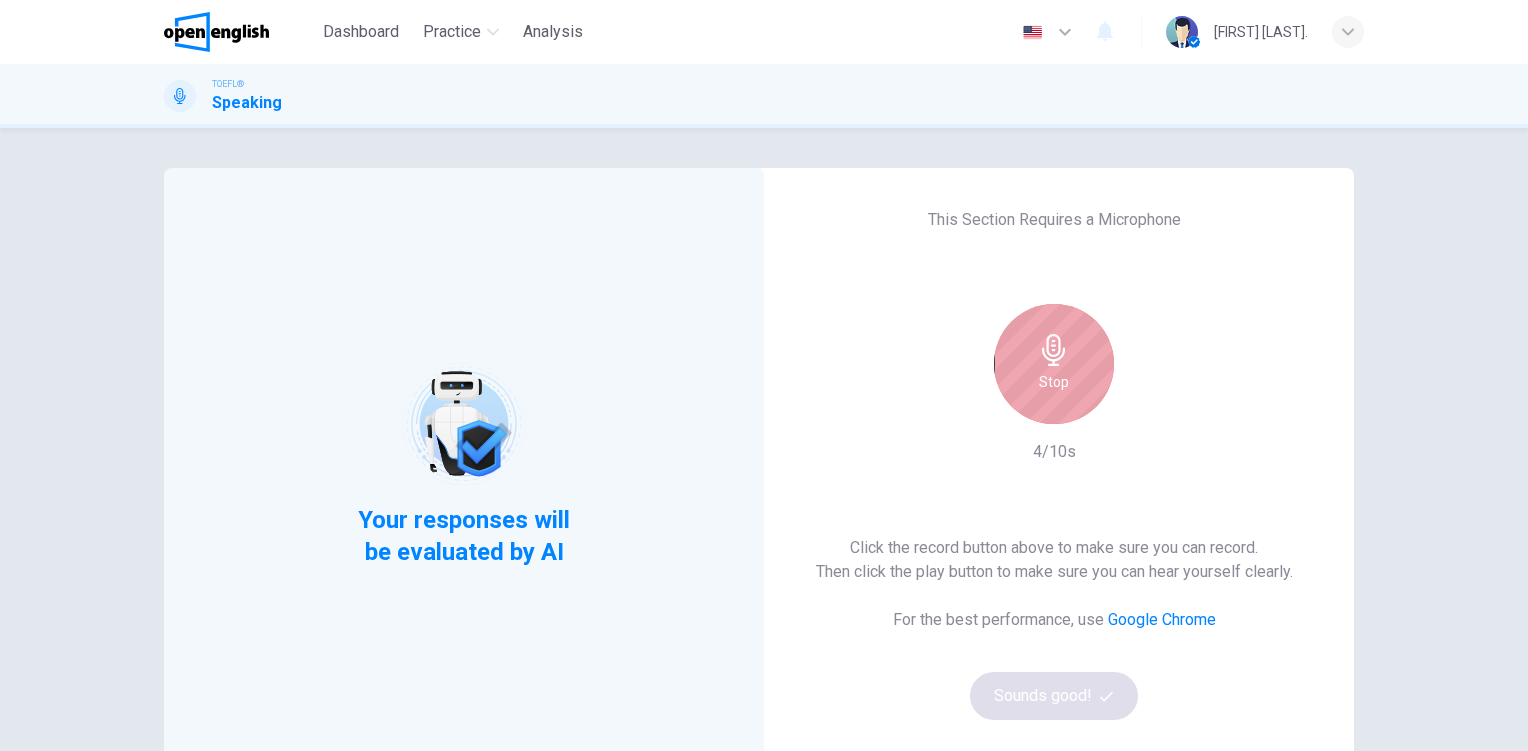 click on "Stop" at bounding box center [1054, 364] 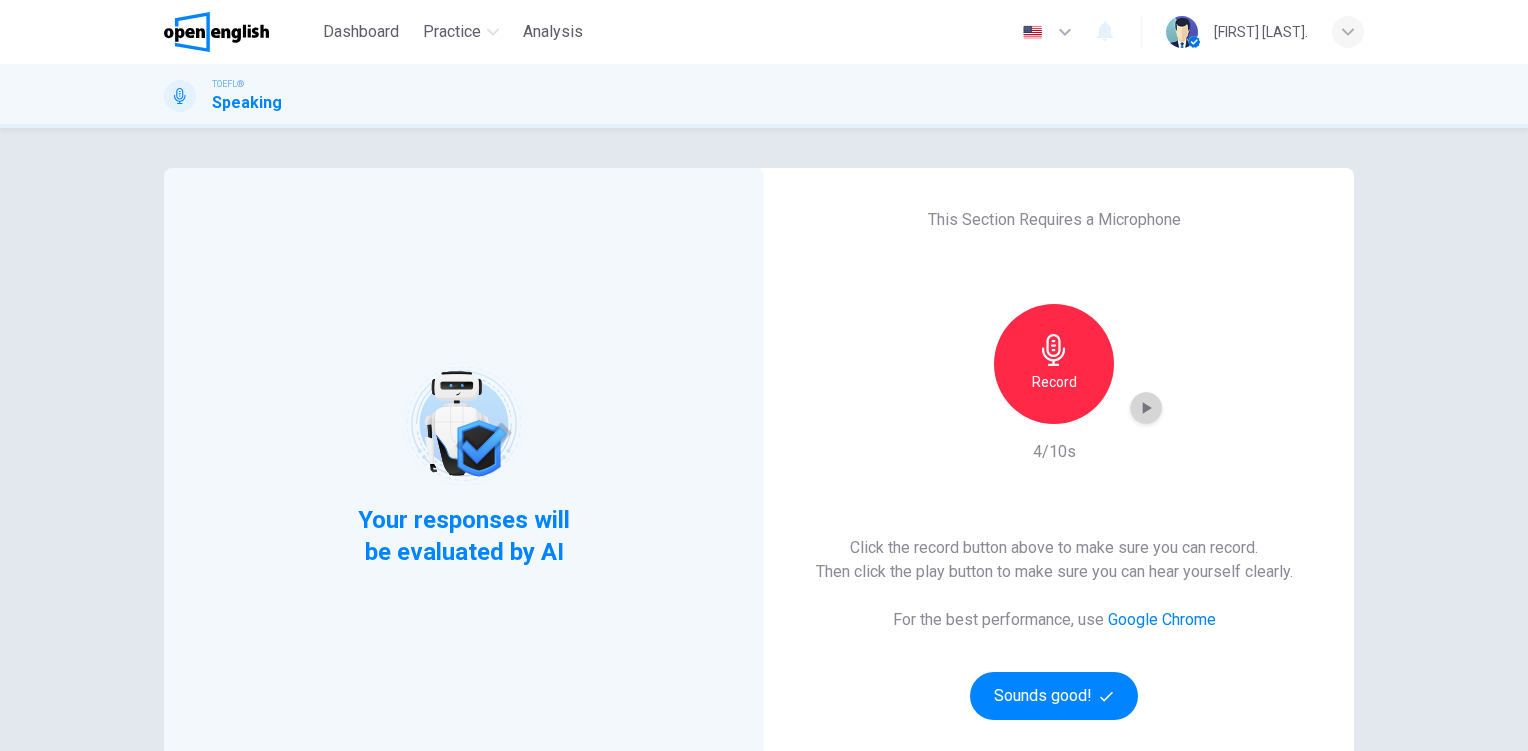 click at bounding box center [1147, 408] 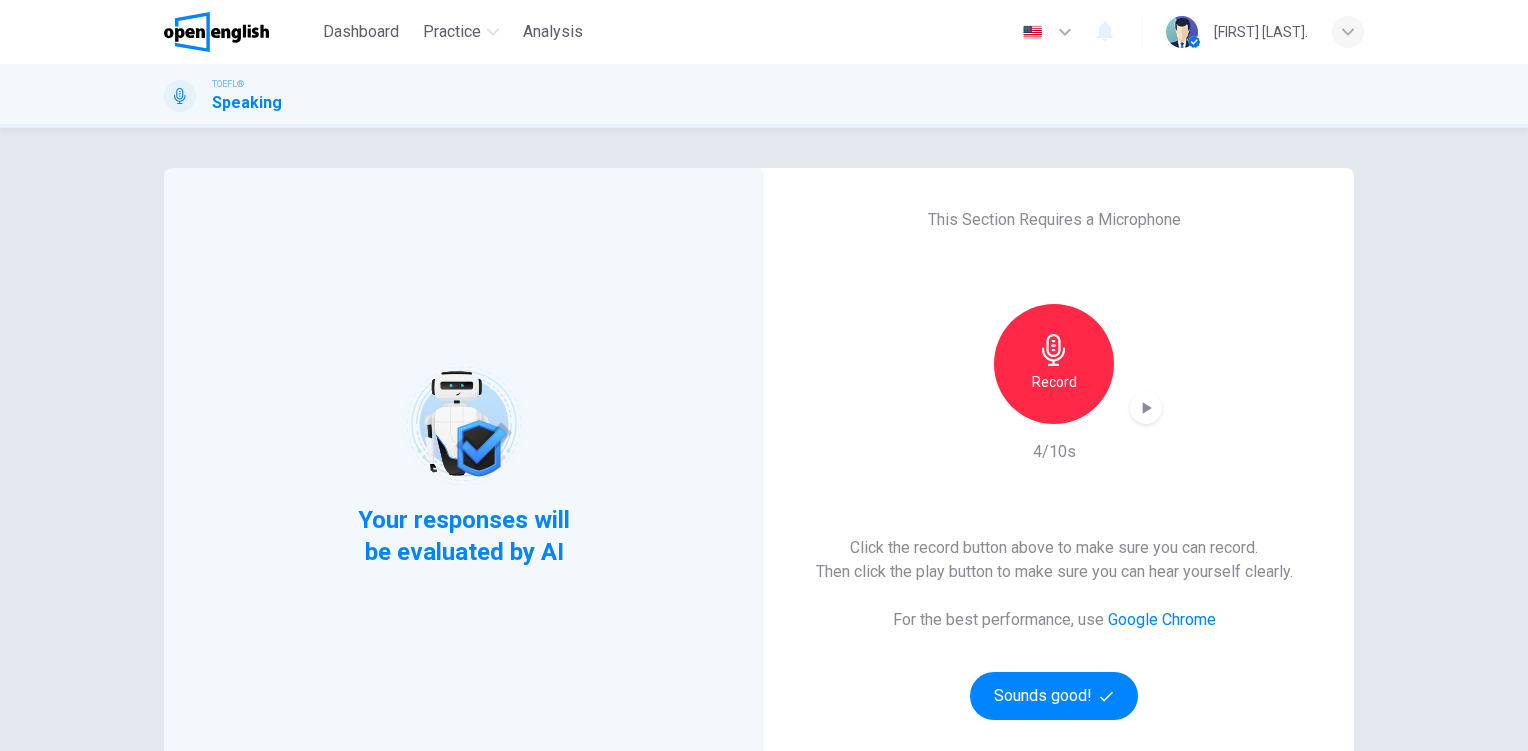 click on "Your responses will be evaluated by AI" at bounding box center (464, 464) 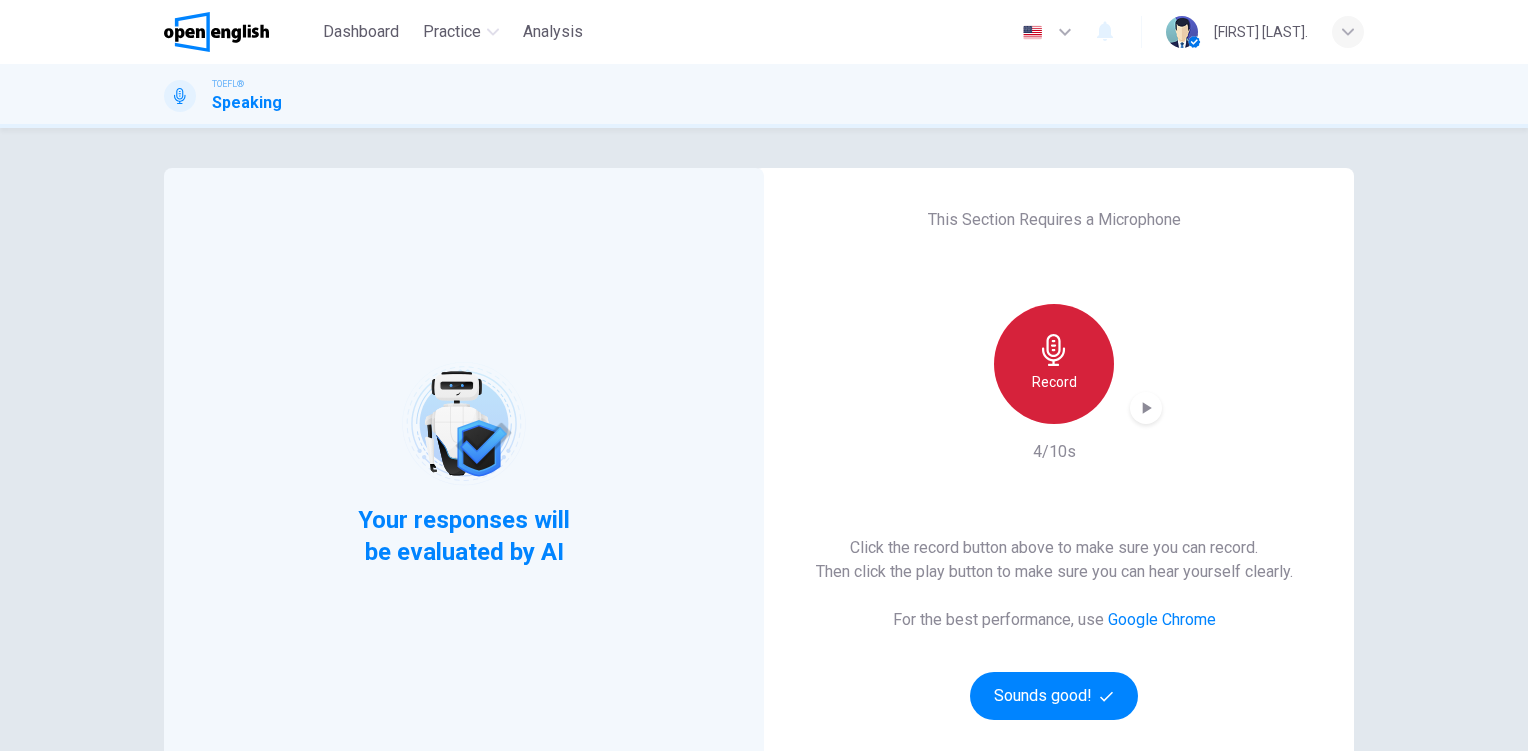 click at bounding box center [1054, 350] 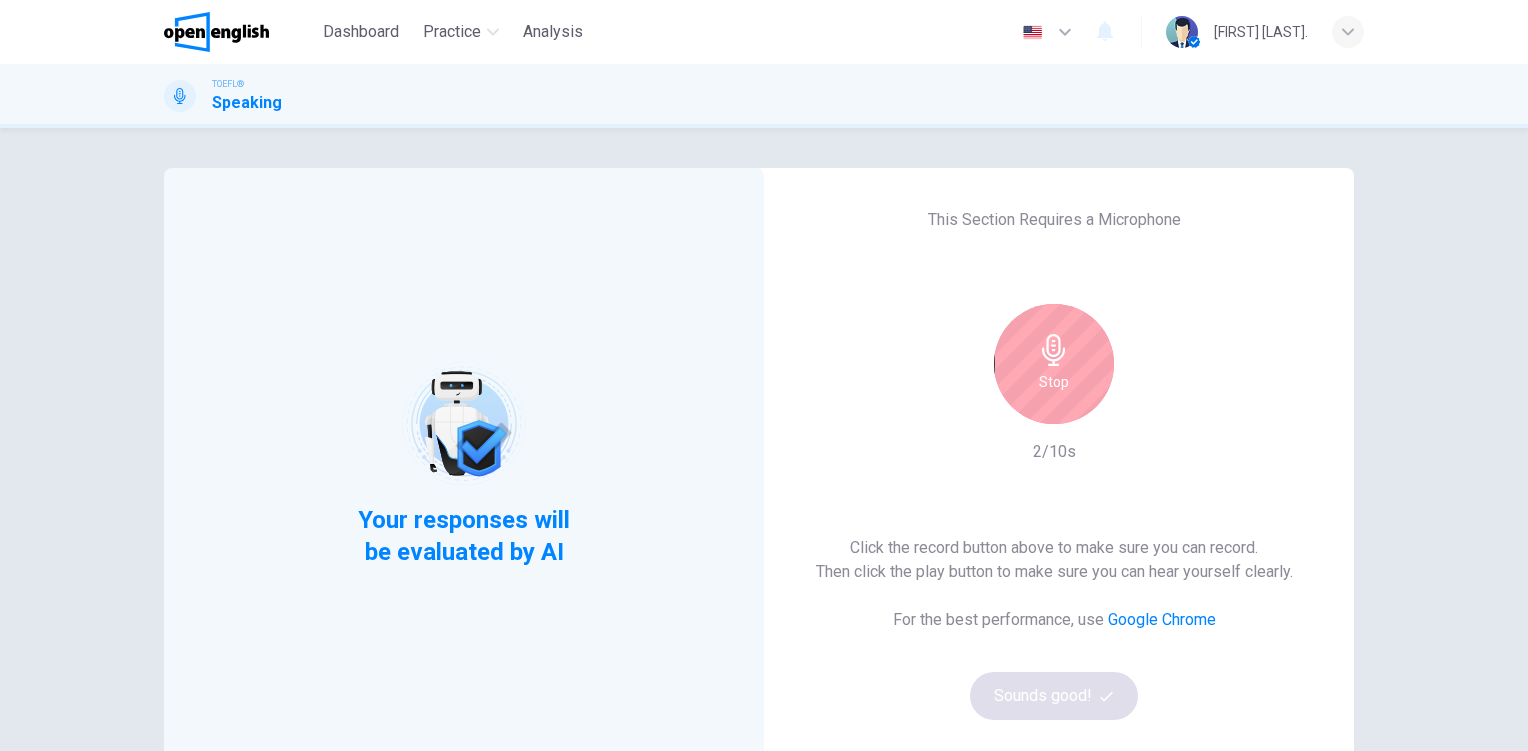 click at bounding box center [1053, 350] 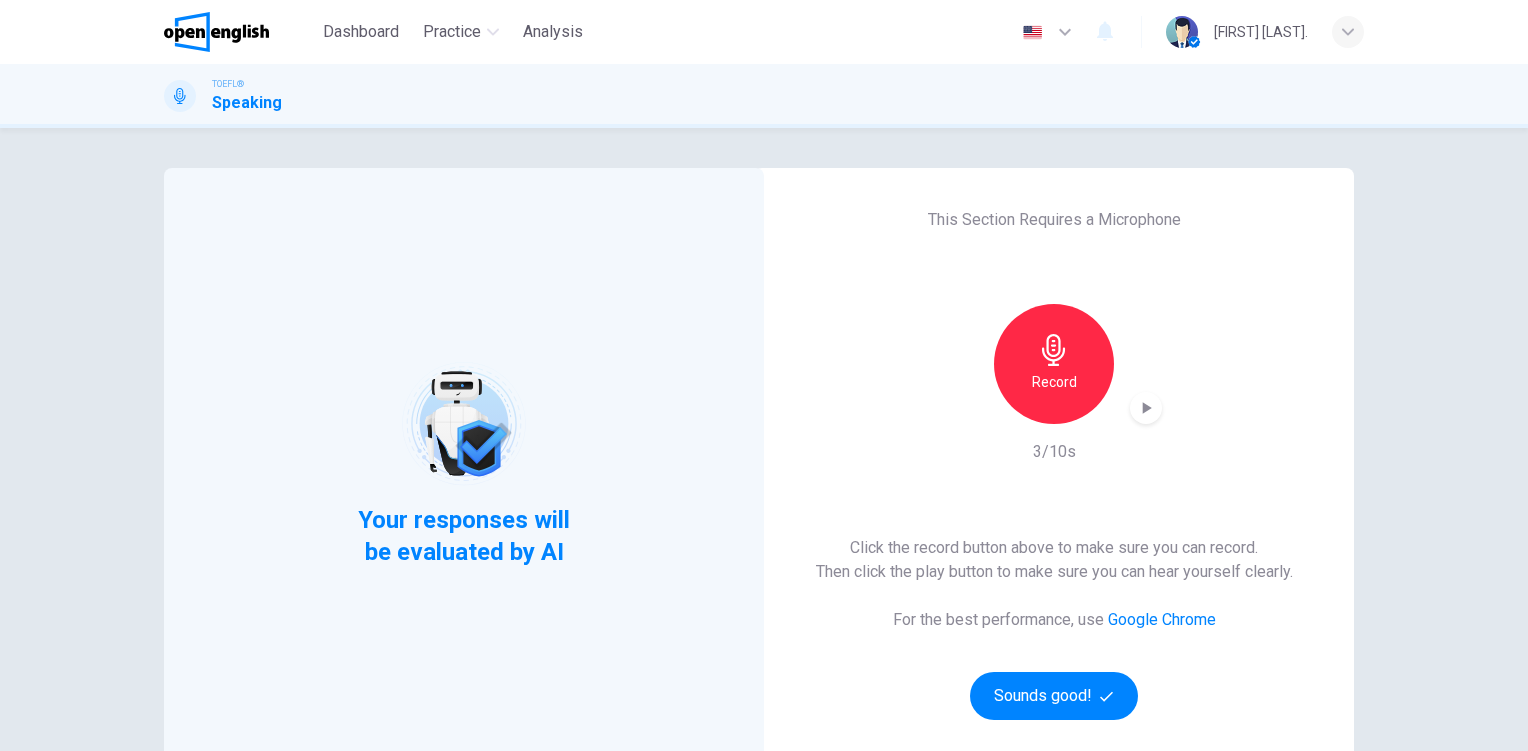 click at bounding box center (1146, 408) 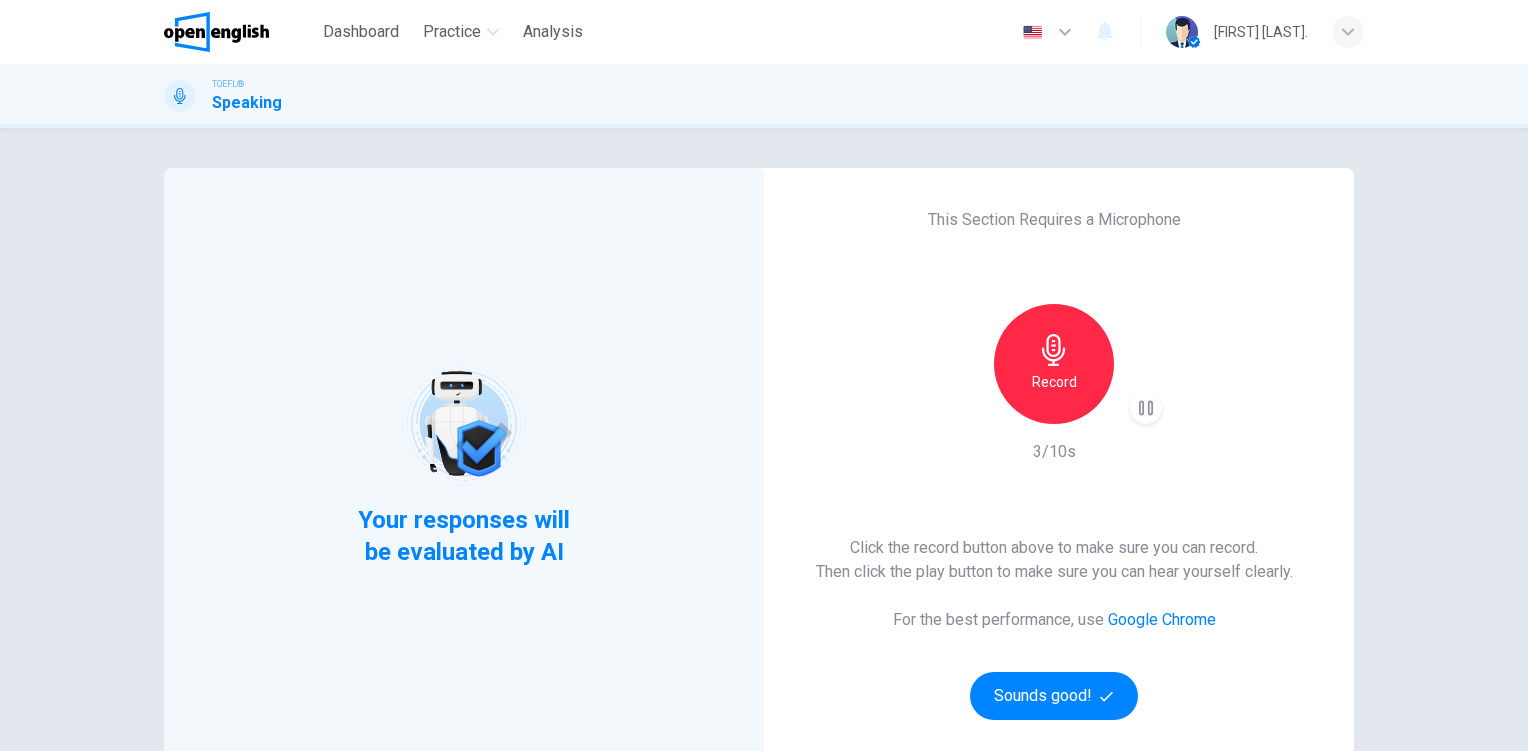 type 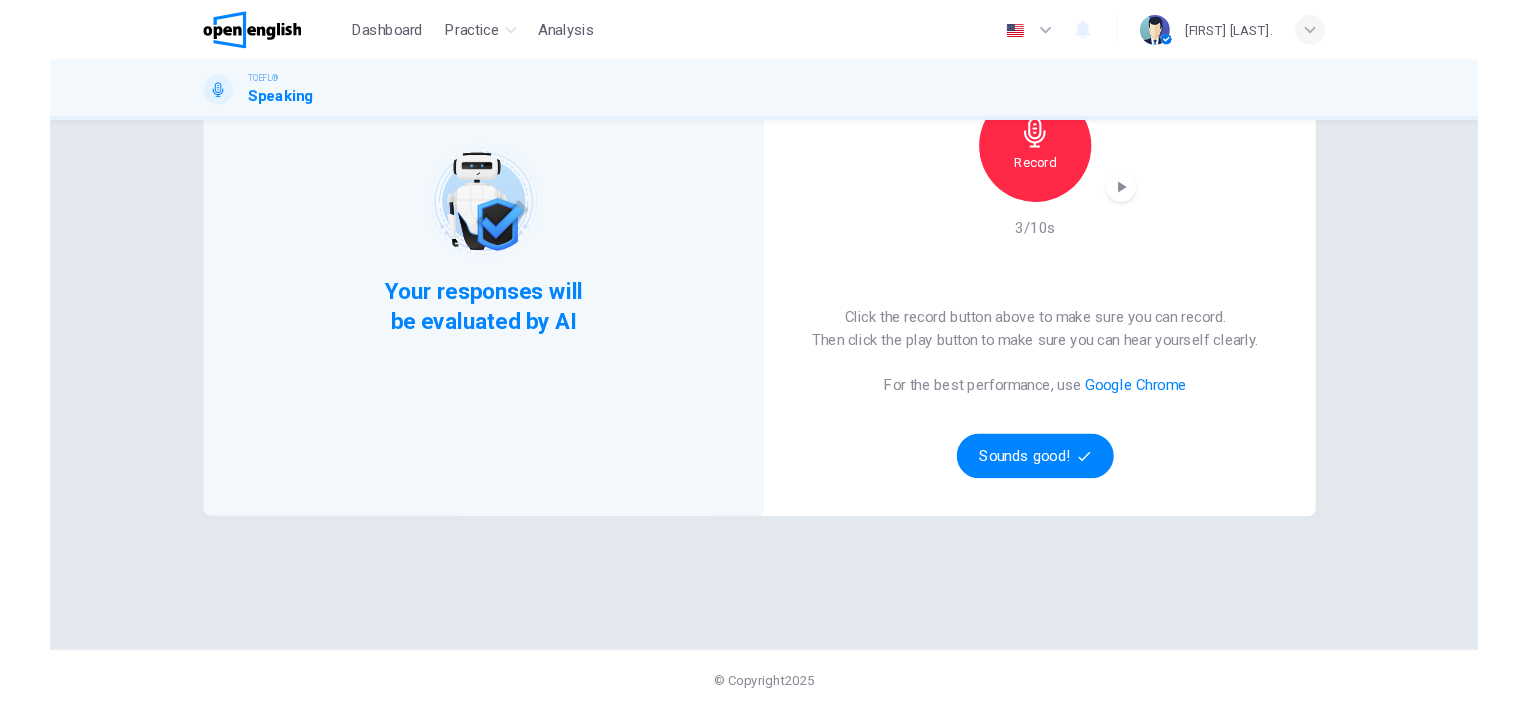 scroll, scrollTop: 0, scrollLeft: 0, axis: both 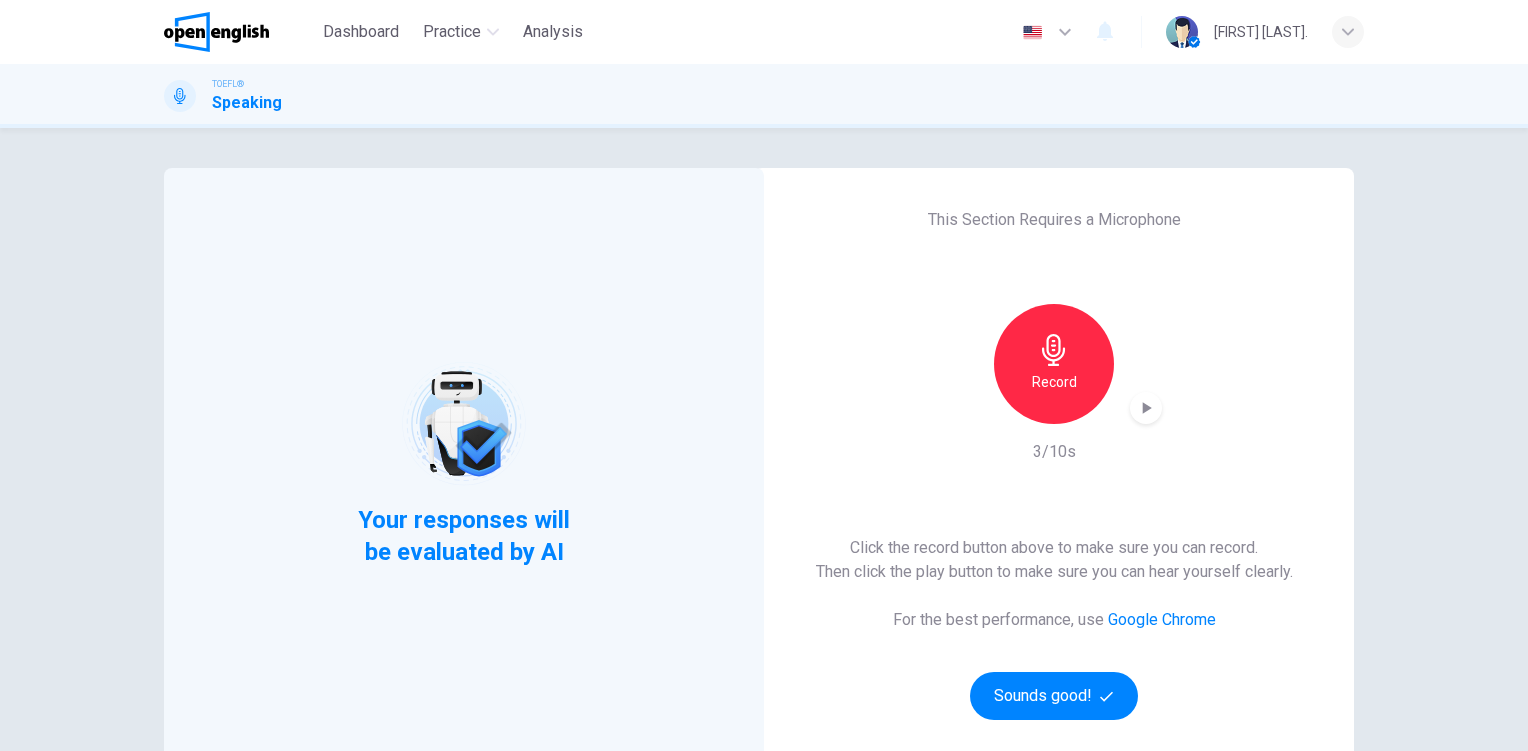 click at bounding box center (1146, 408) 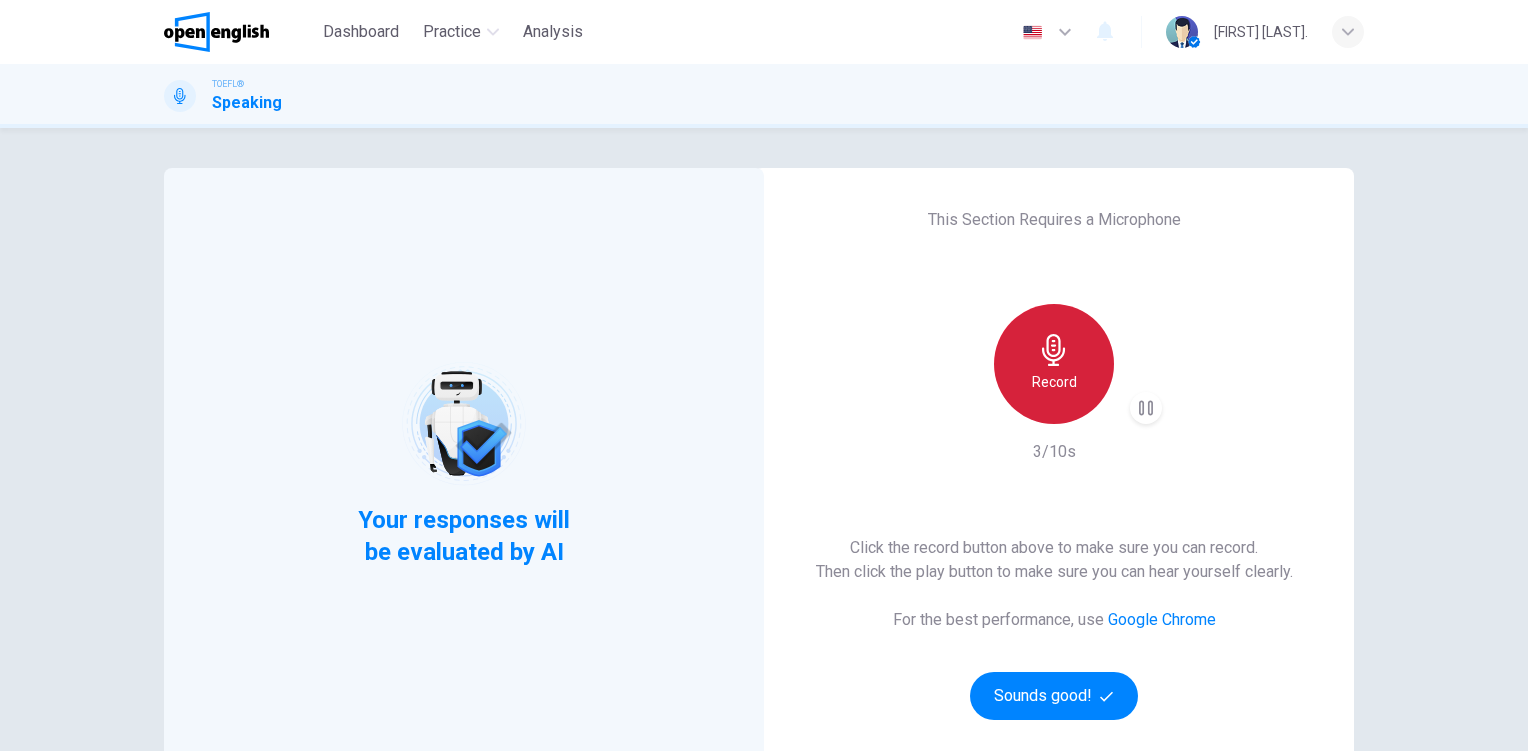 click at bounding box center (1053, 350) 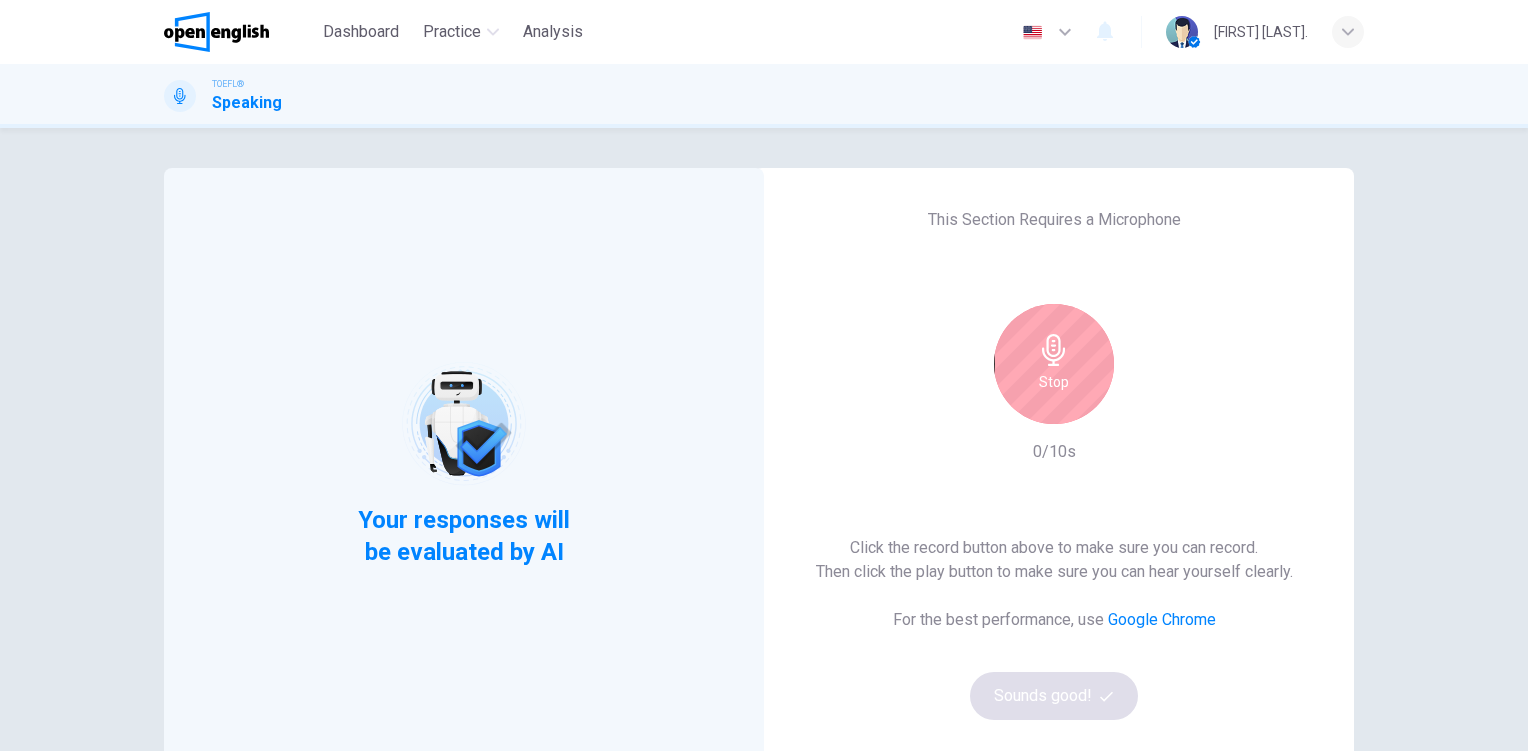 click at bounding box center [1053, 350] 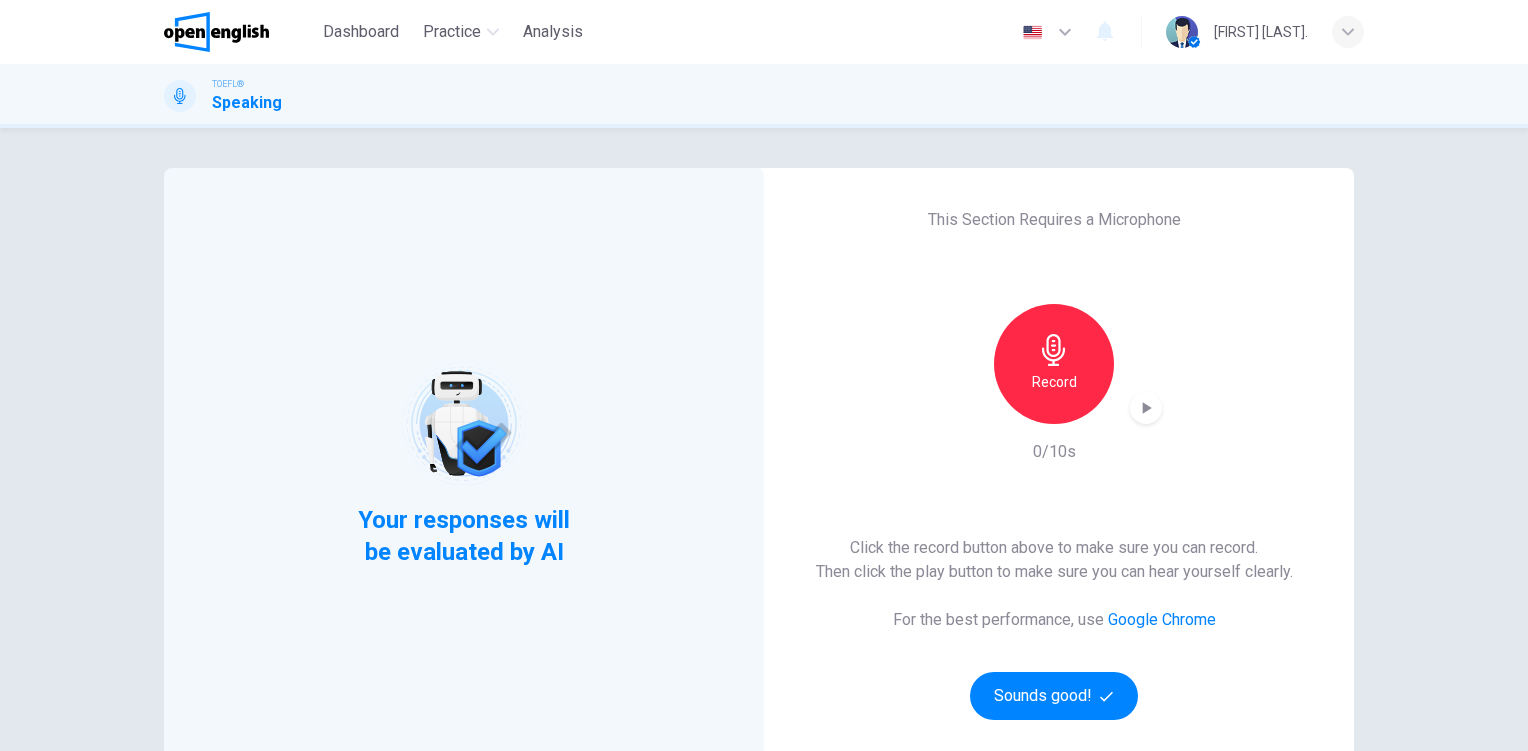 click at bounding box center [1053, 350] 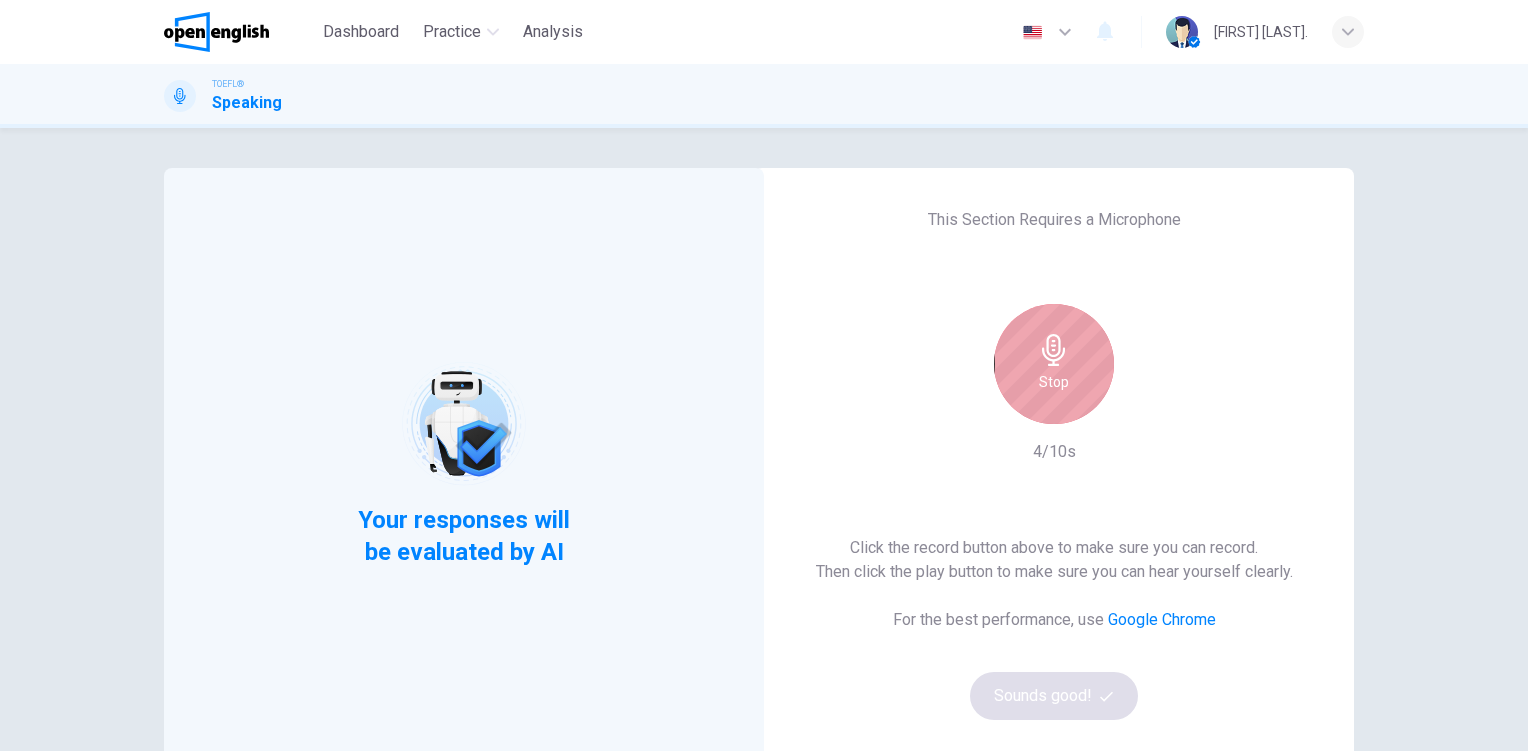 click on "Stop" at bounding box center [1054, 364] 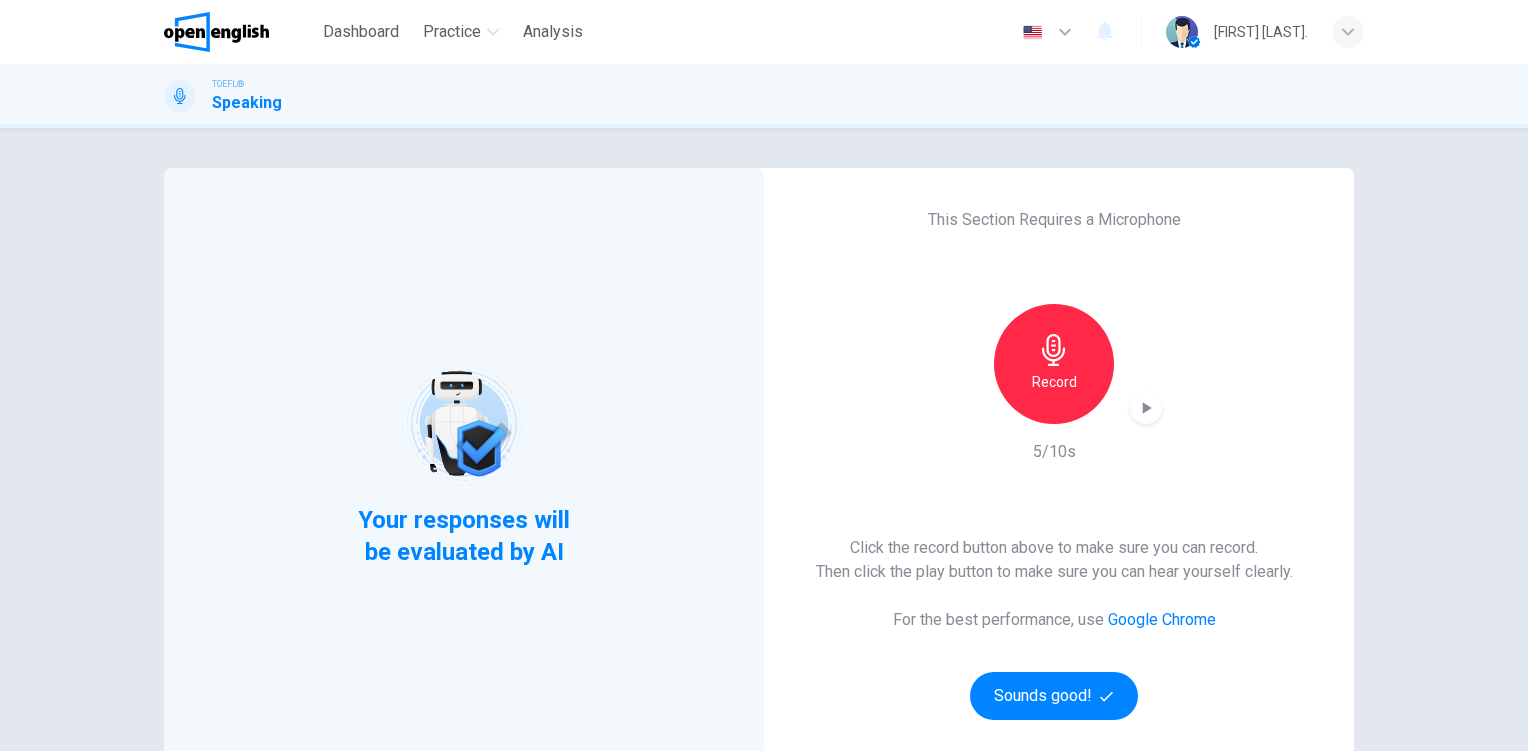 click at bounding box center [1147, 408] 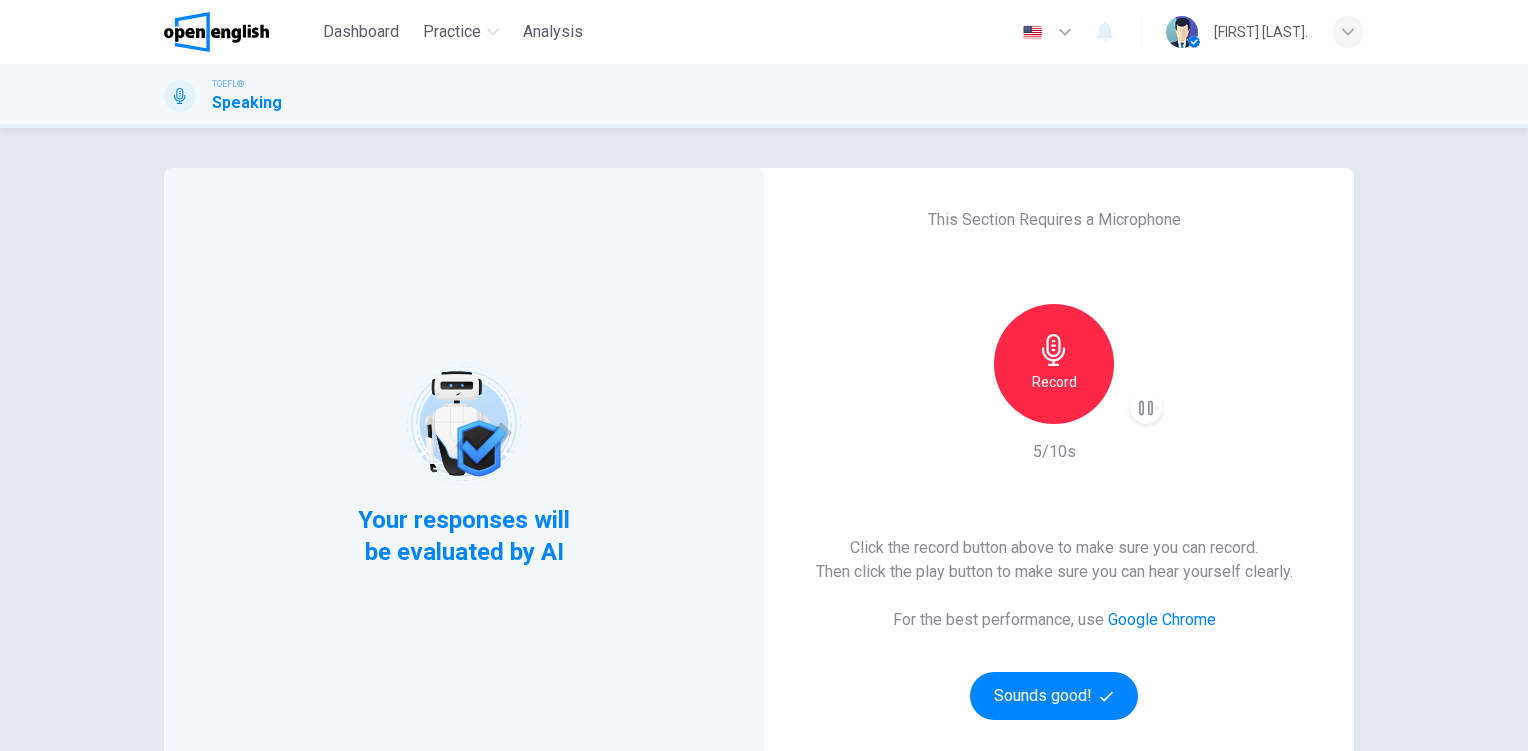 type 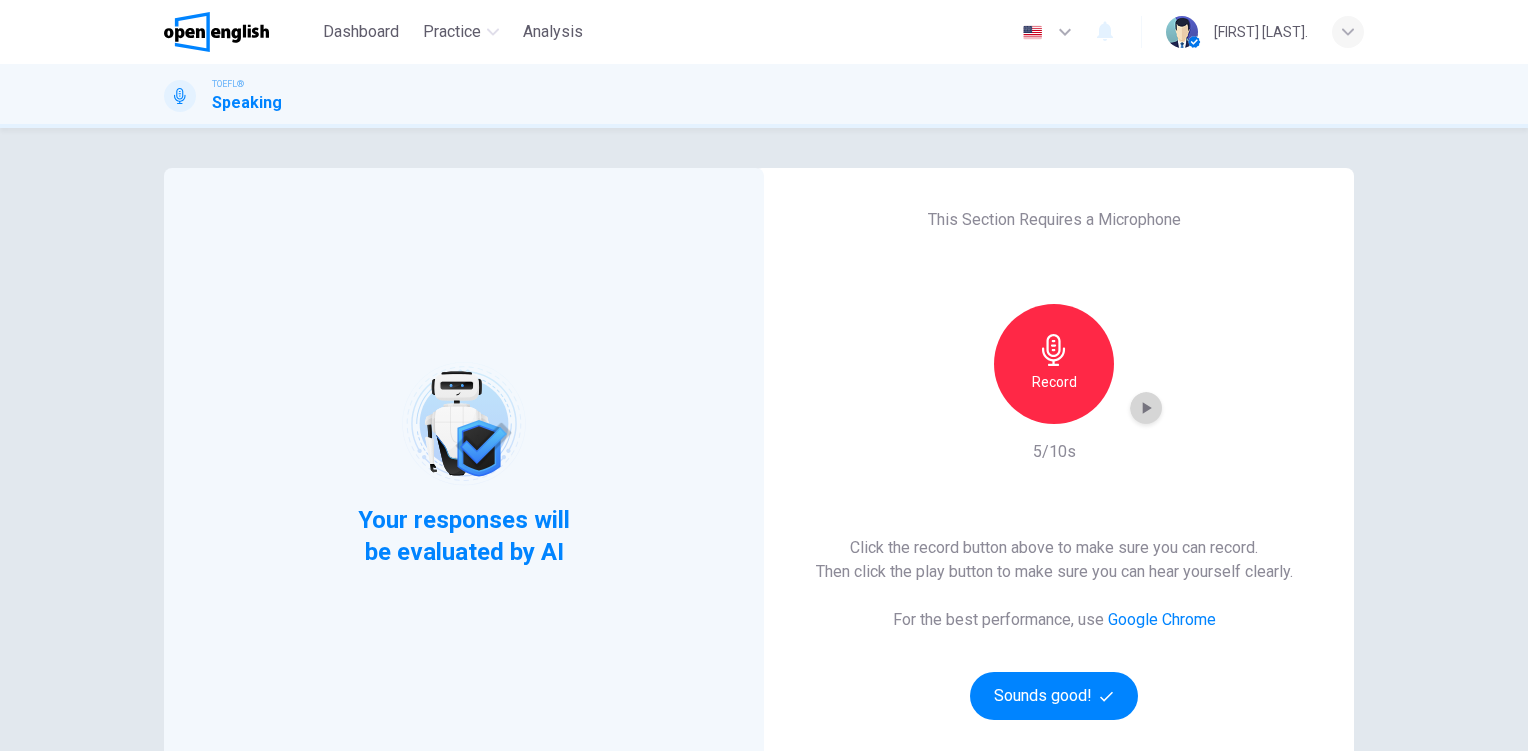 click at bounding box center [1146, 408] 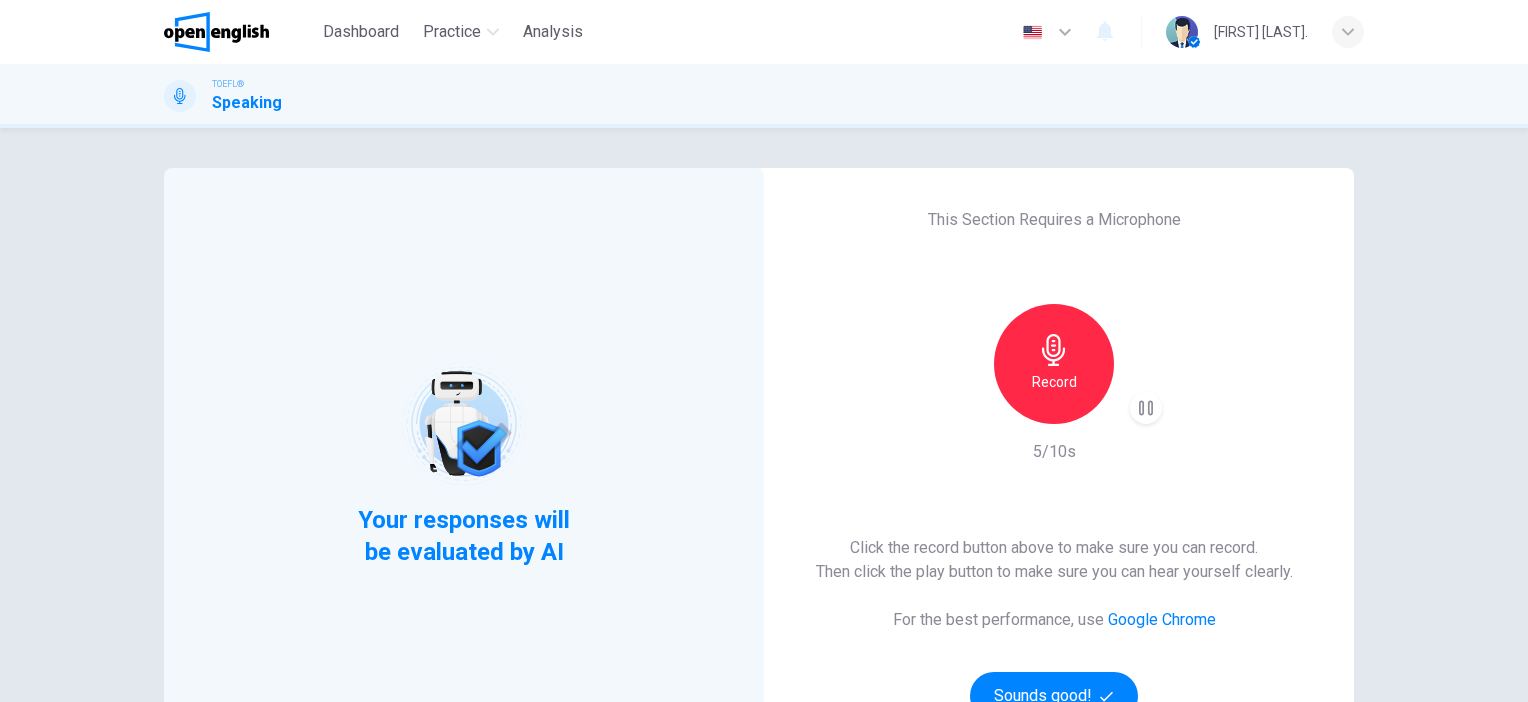 scroll, scrollTop: 224, scrollLeft: 0, axis: vertical 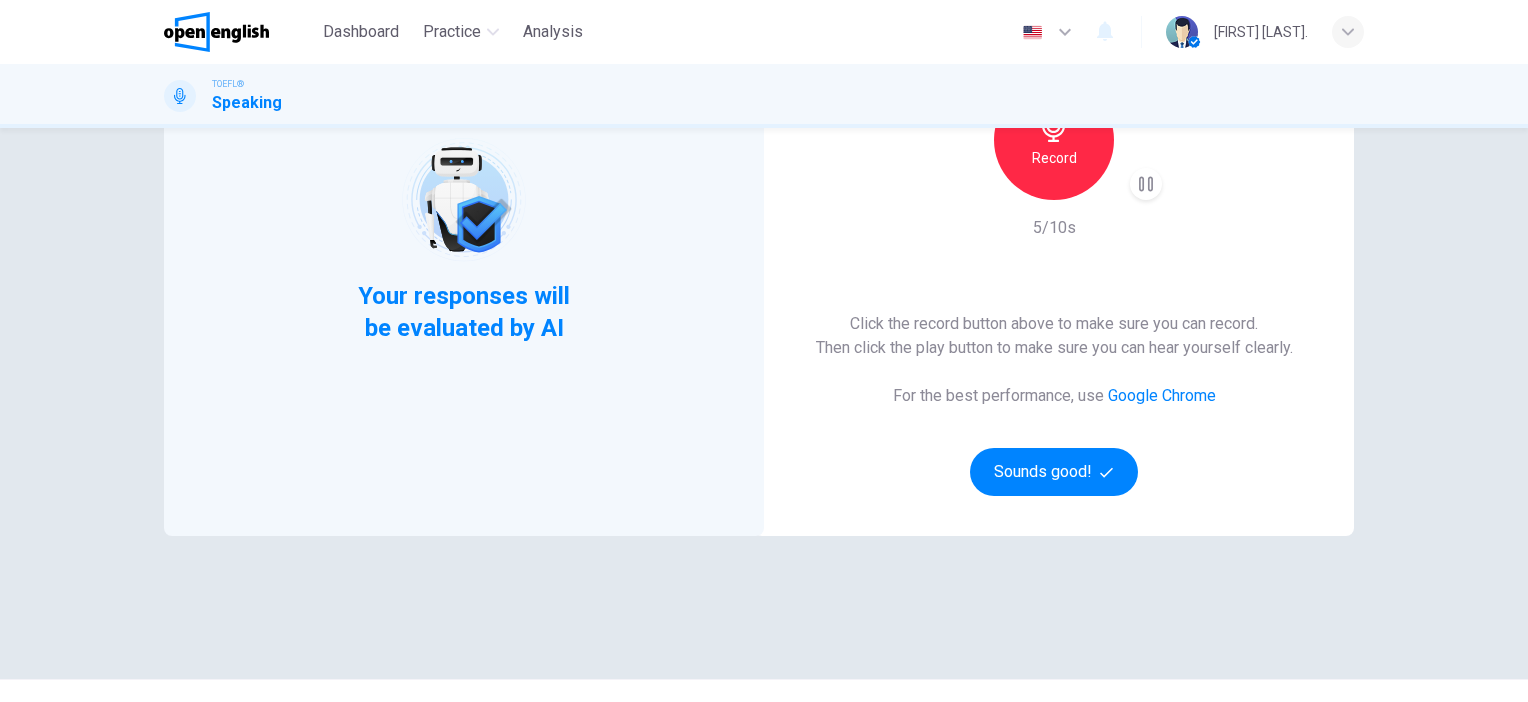 click on "Google Chrome" at bounding box center [1162, 395] 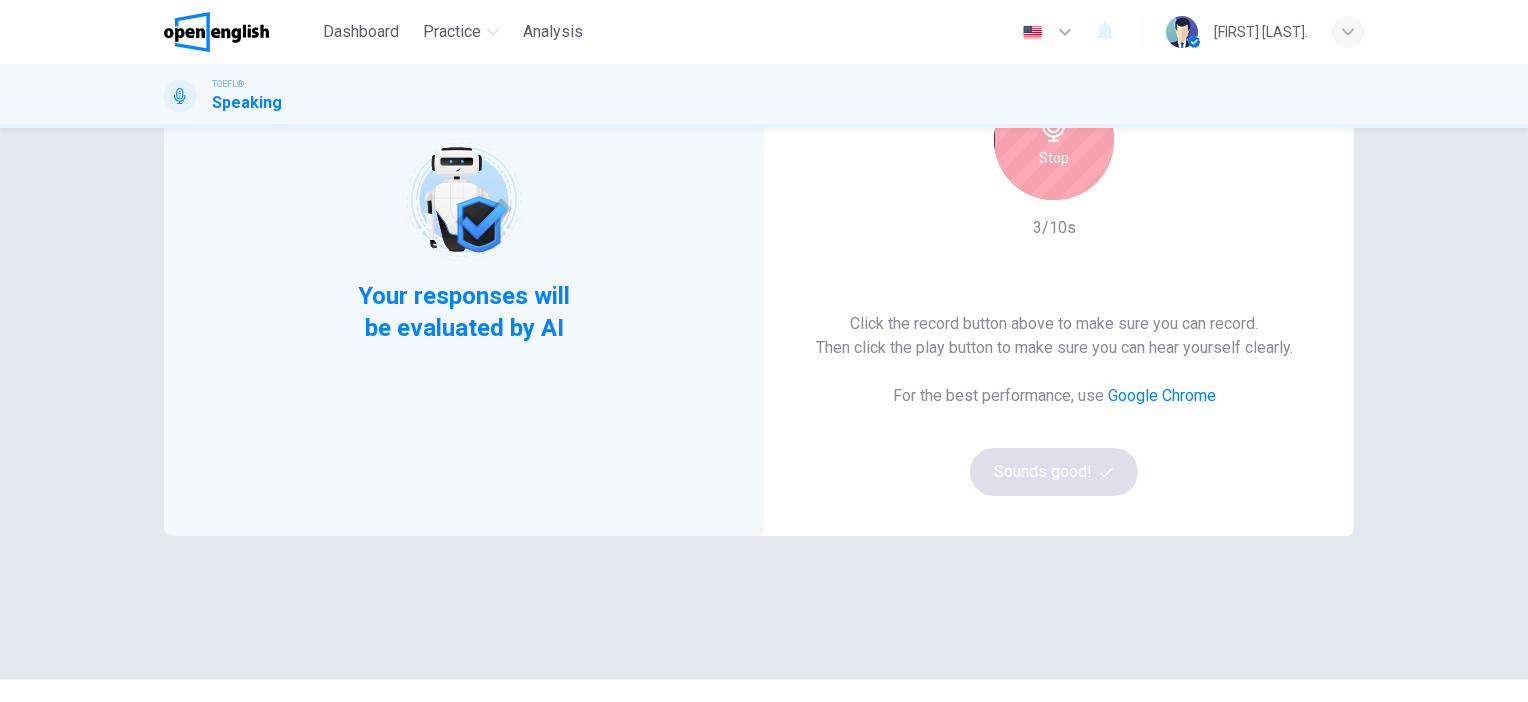 click on "Stop" at bounding box center (1054, 140) 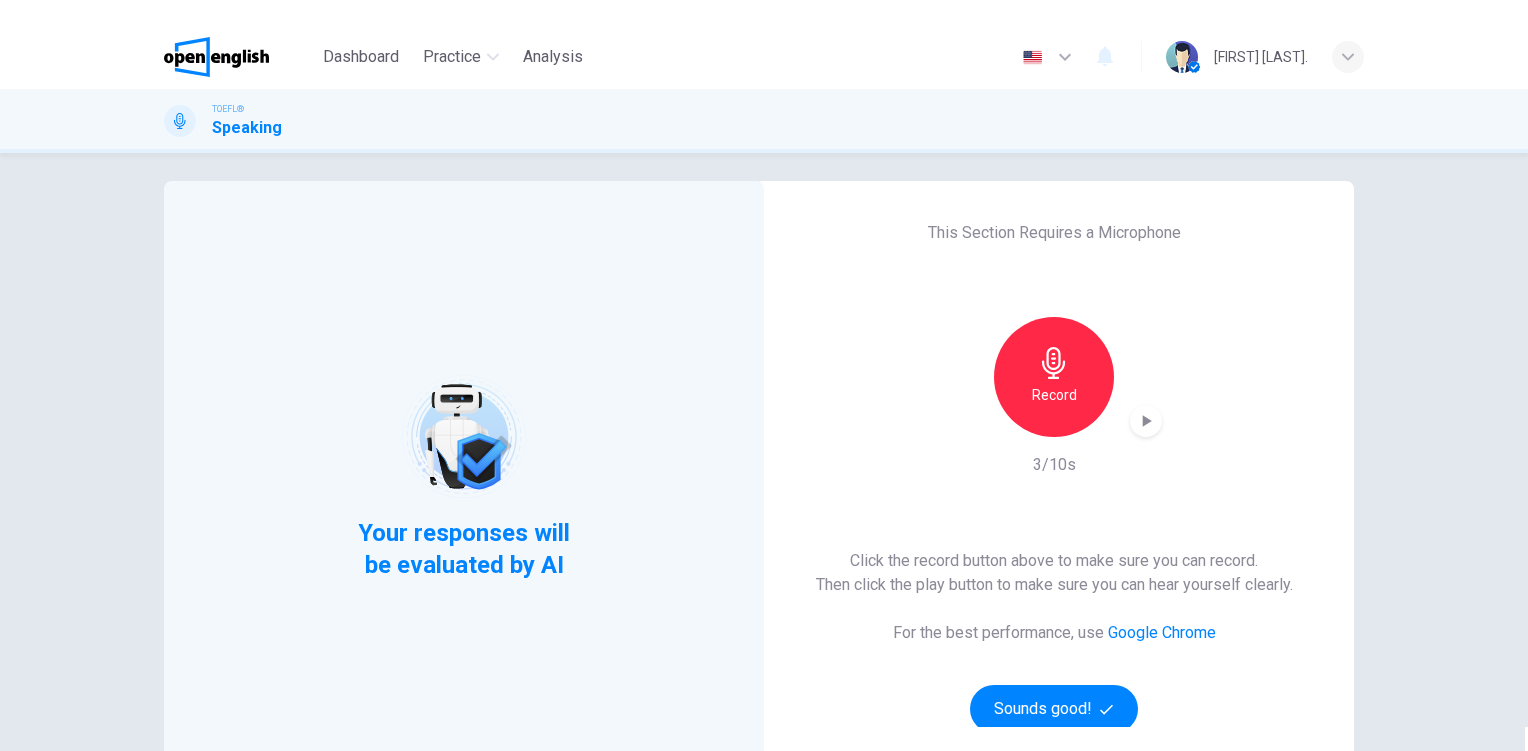 scroll, scrollTop: 12, scrollLeft: 0, axis: vertical 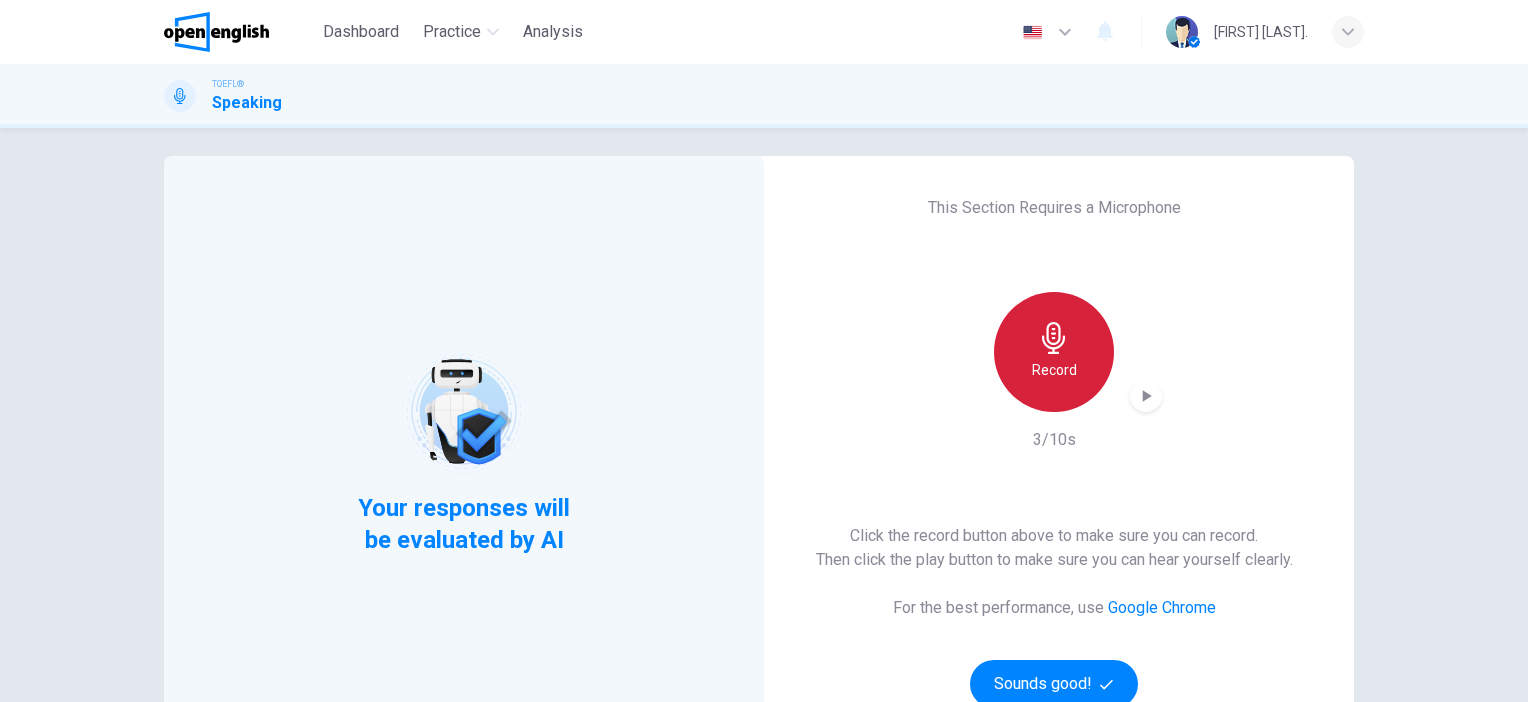 click on "Record" at bounding box center [1054, 352] 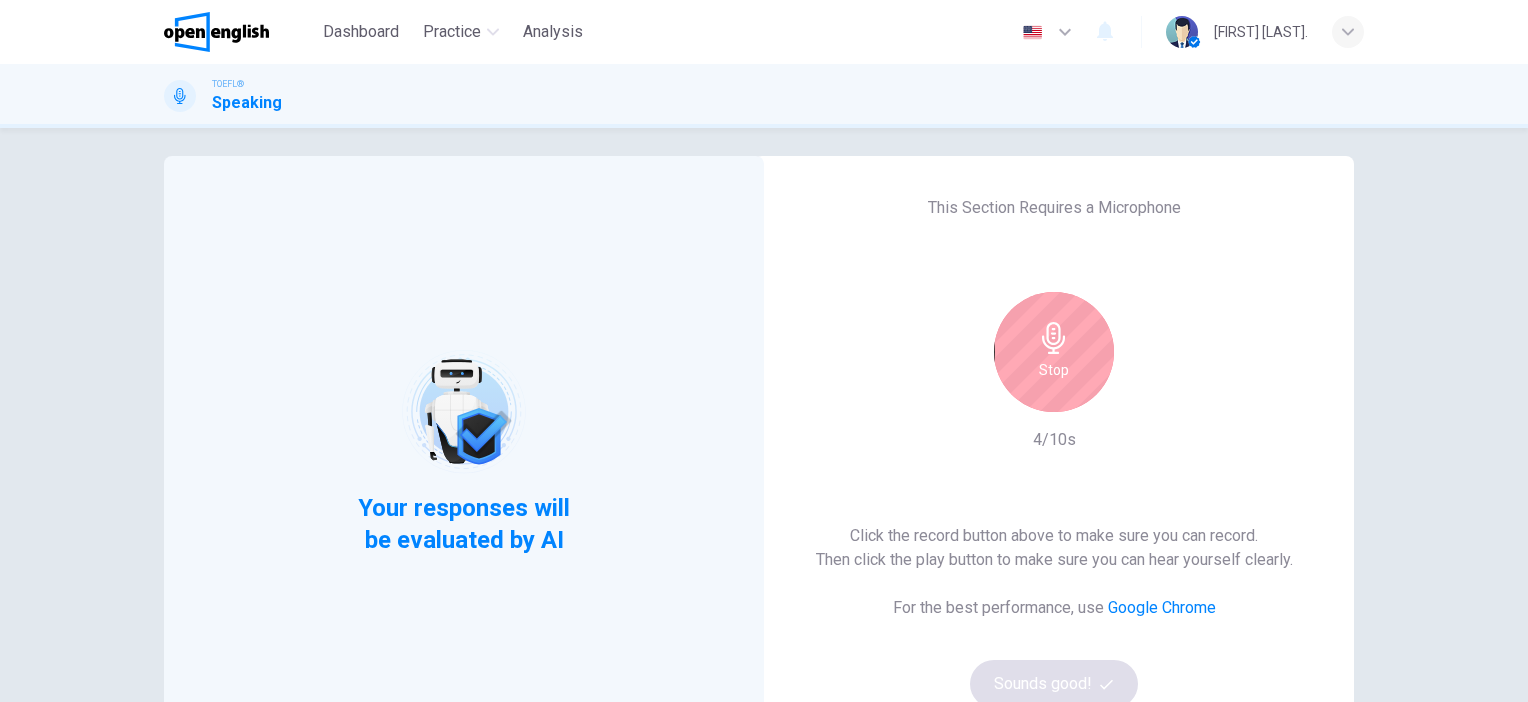 click on "Stop" at bounding box center [1054, 352] 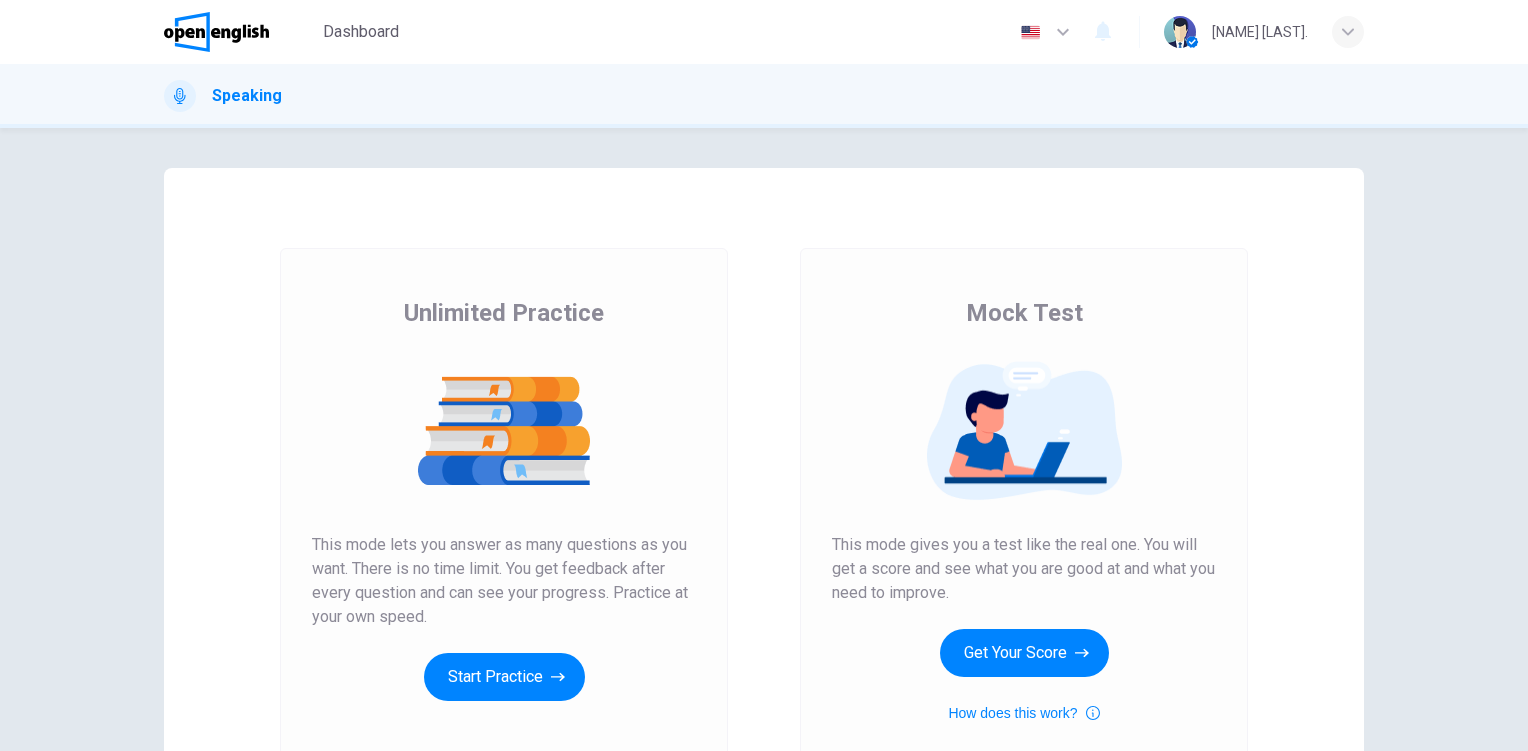 scroll, scrollTop: 0, scrollLeft: 0, axis: both 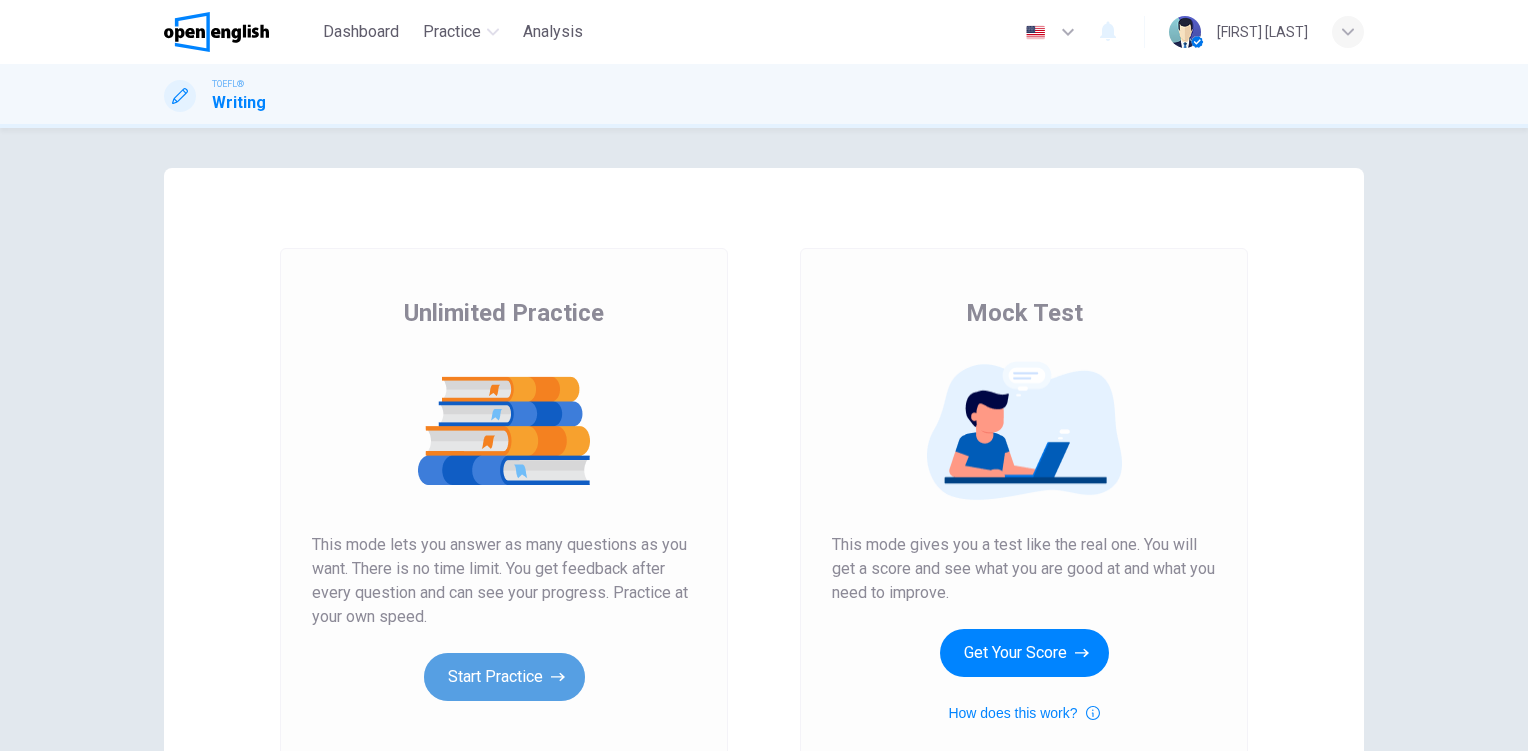 click on "Start Practice" at bounding box center (504, 677) 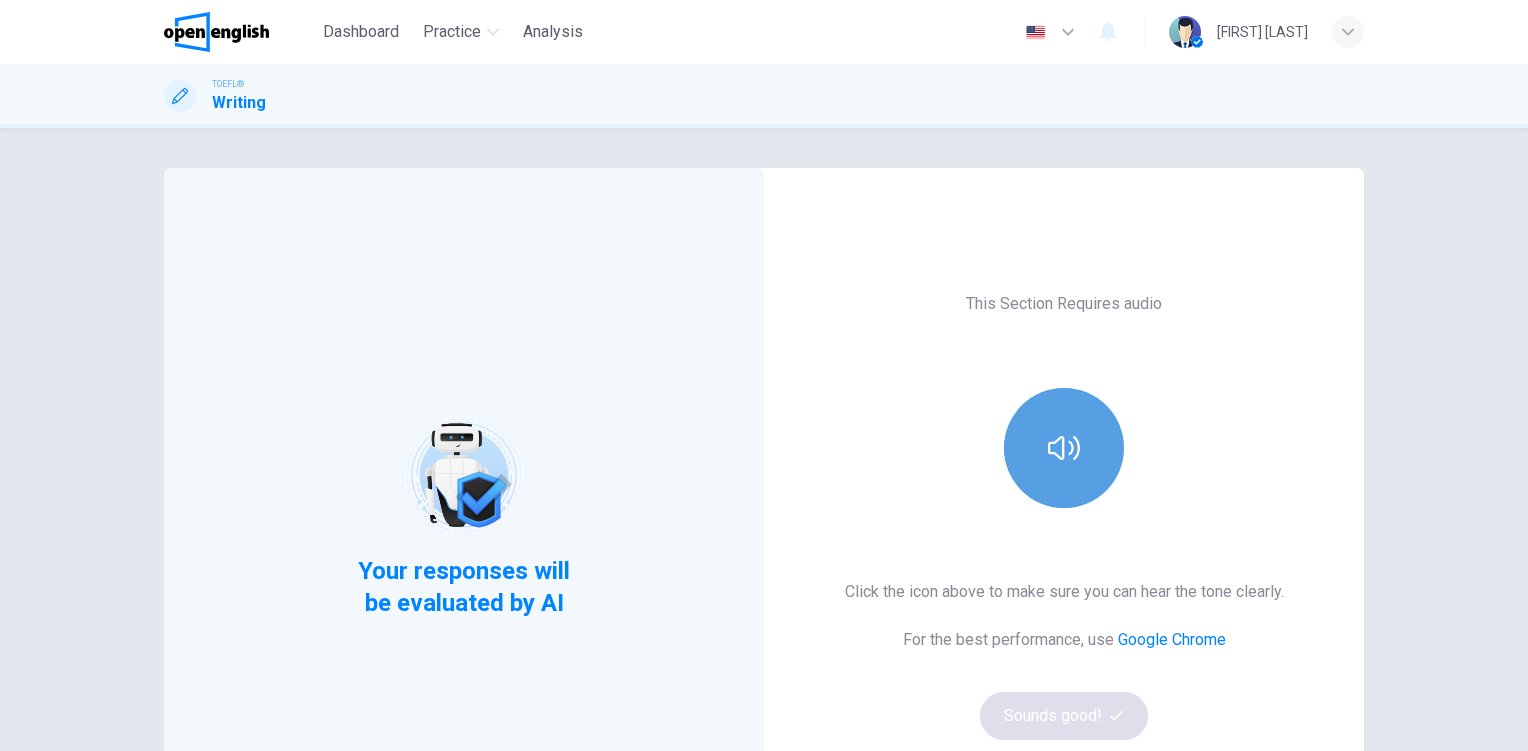 click at bounding box center (1064, 448) 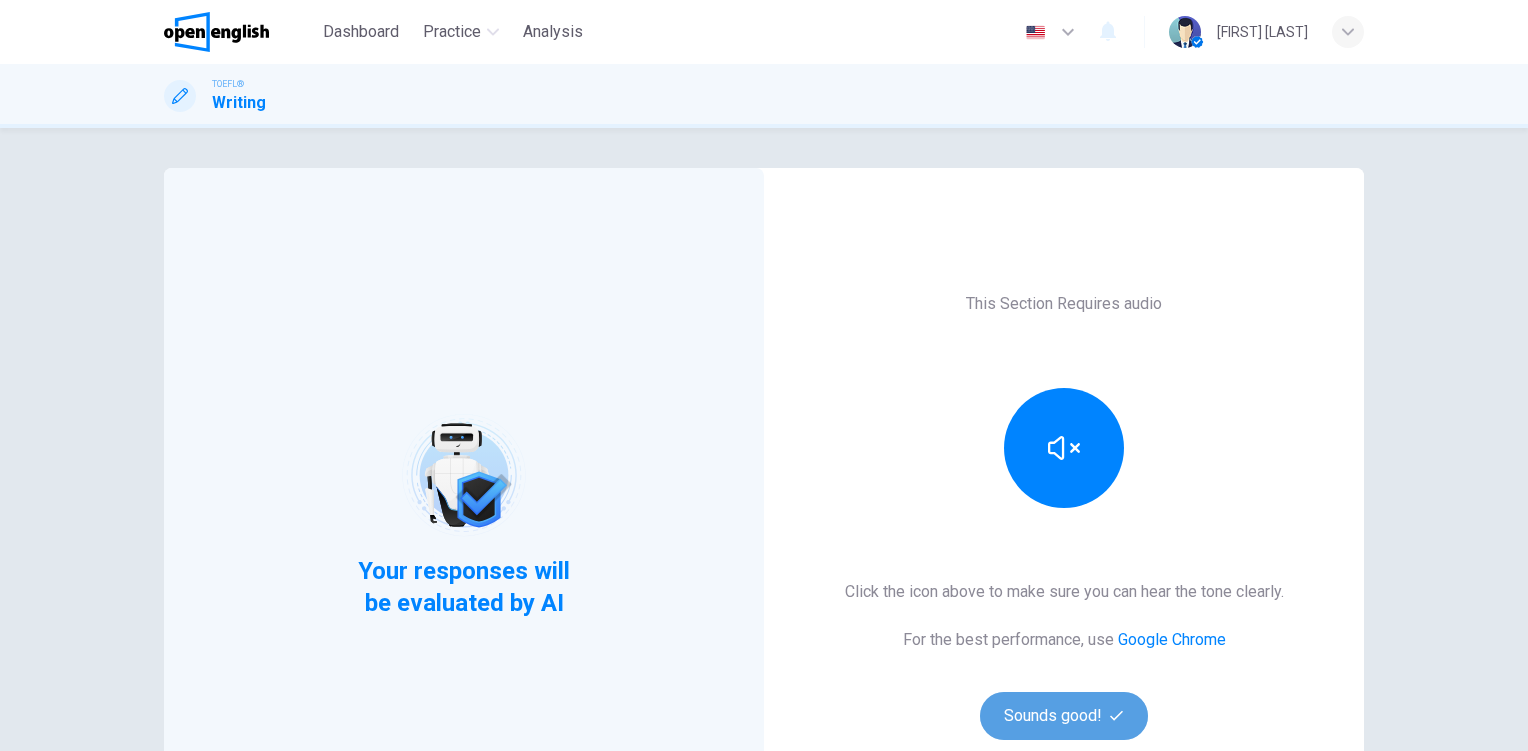click on "Sounds good!" at bounding box center [1064, 716] 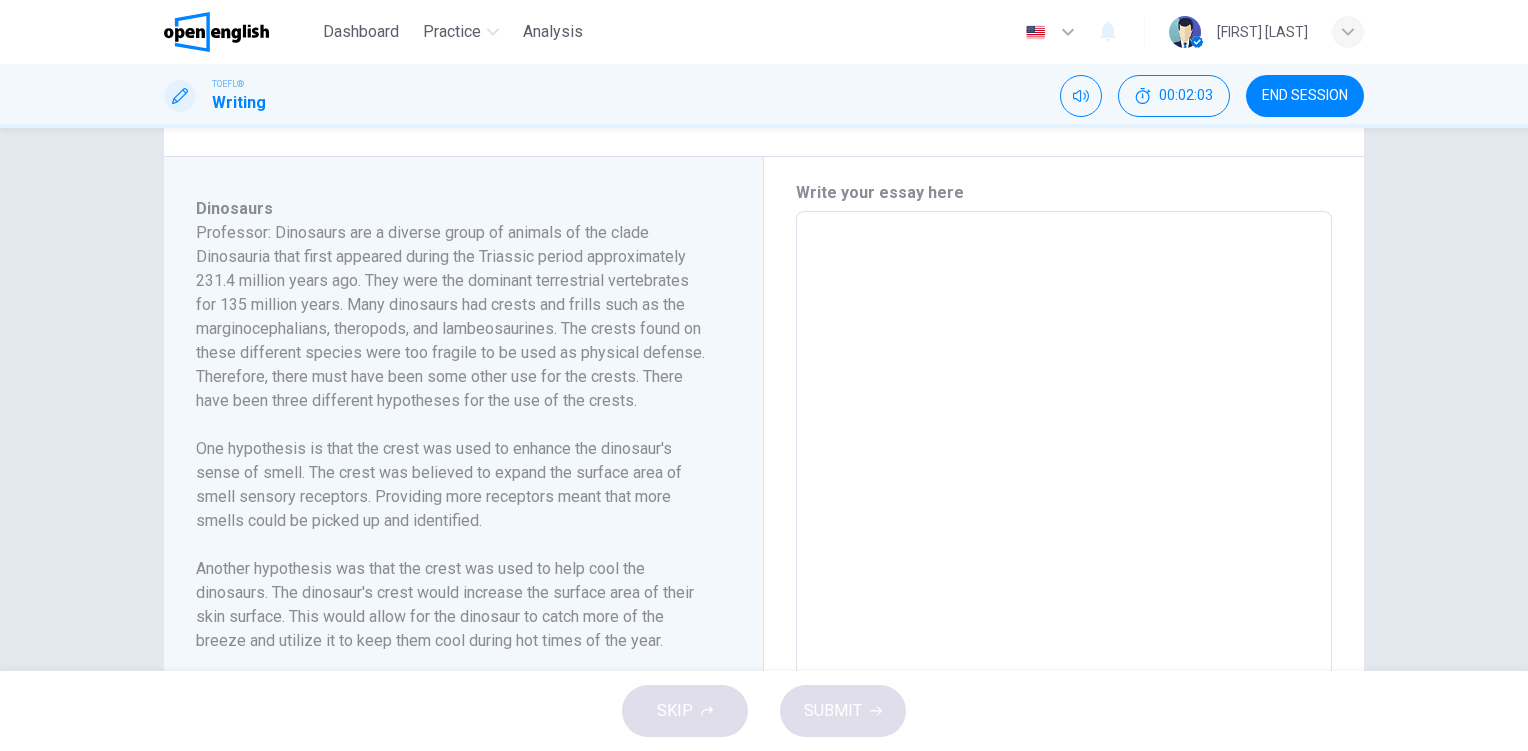 scroll, scrollTop: 434, scrollLeft: 0, axis: vertical 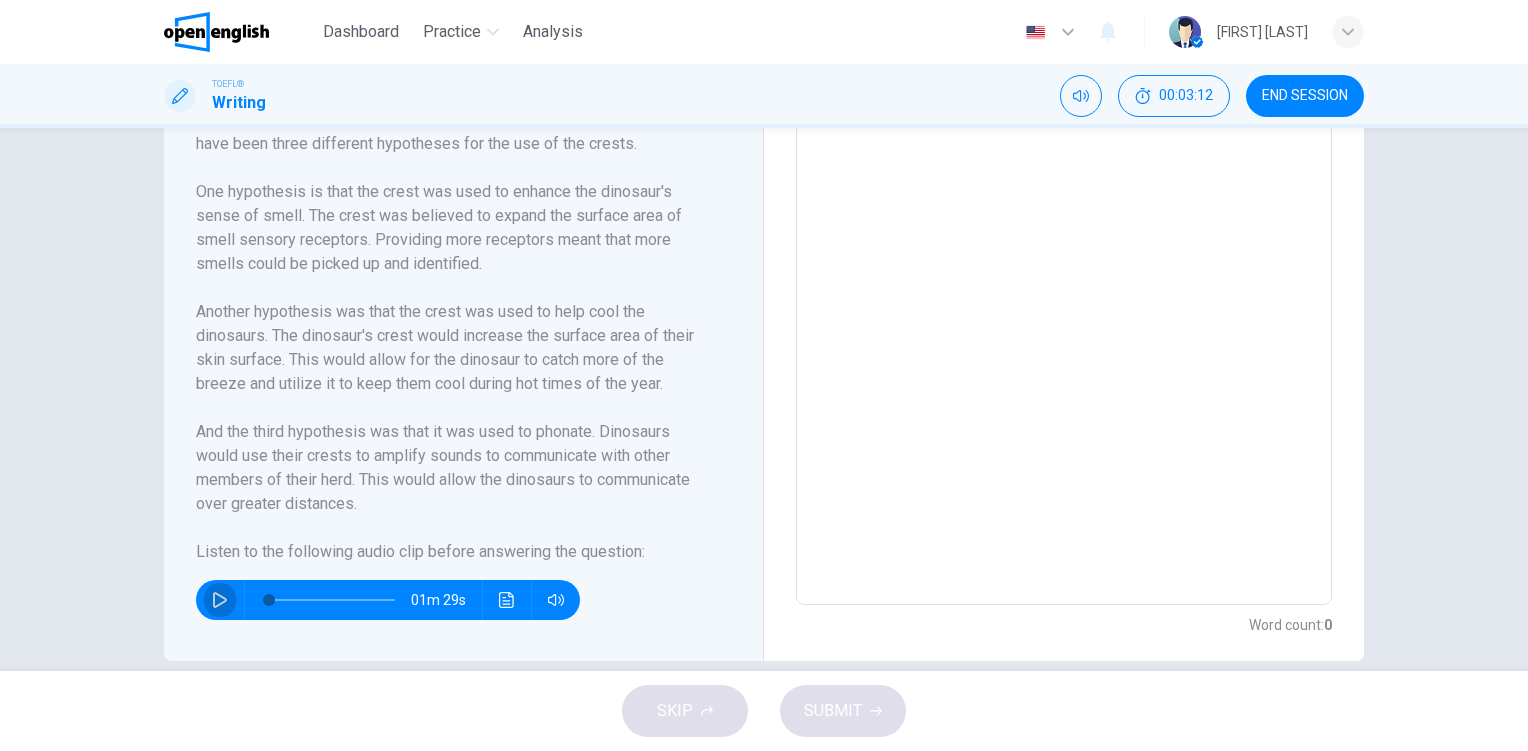 click at bounding box center (220, 600) 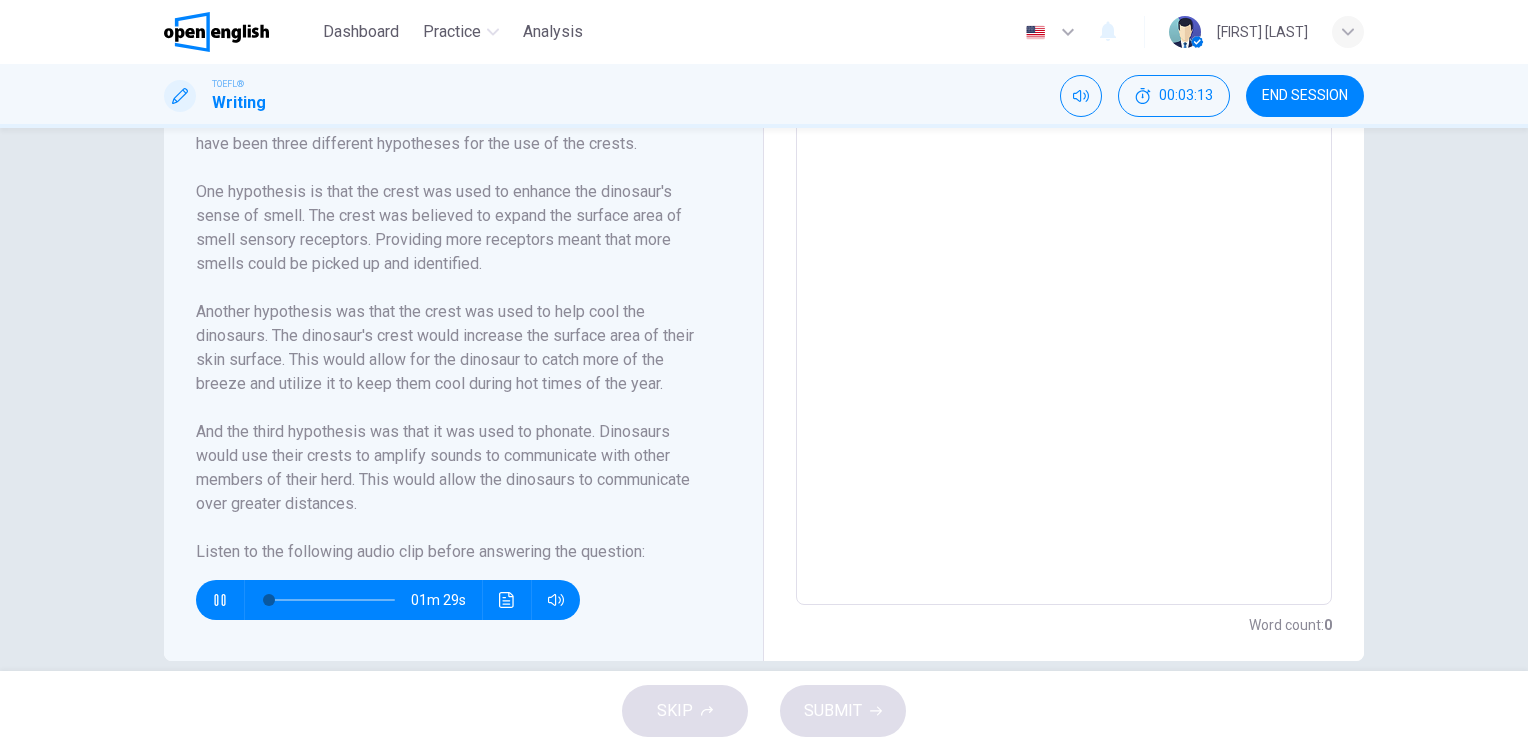 type 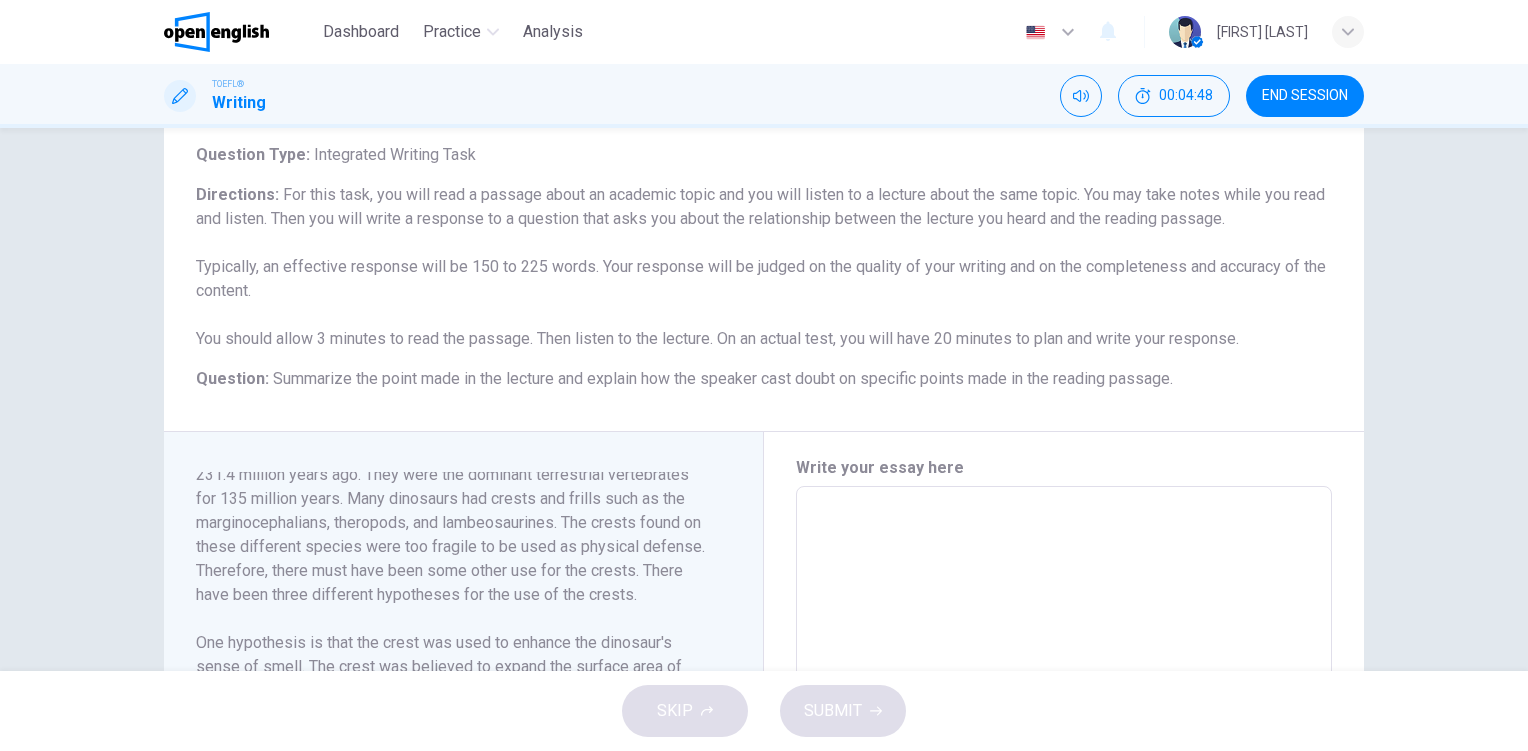 scroll, scrollTop: 245, scrollLeft: 0, axis: vertical 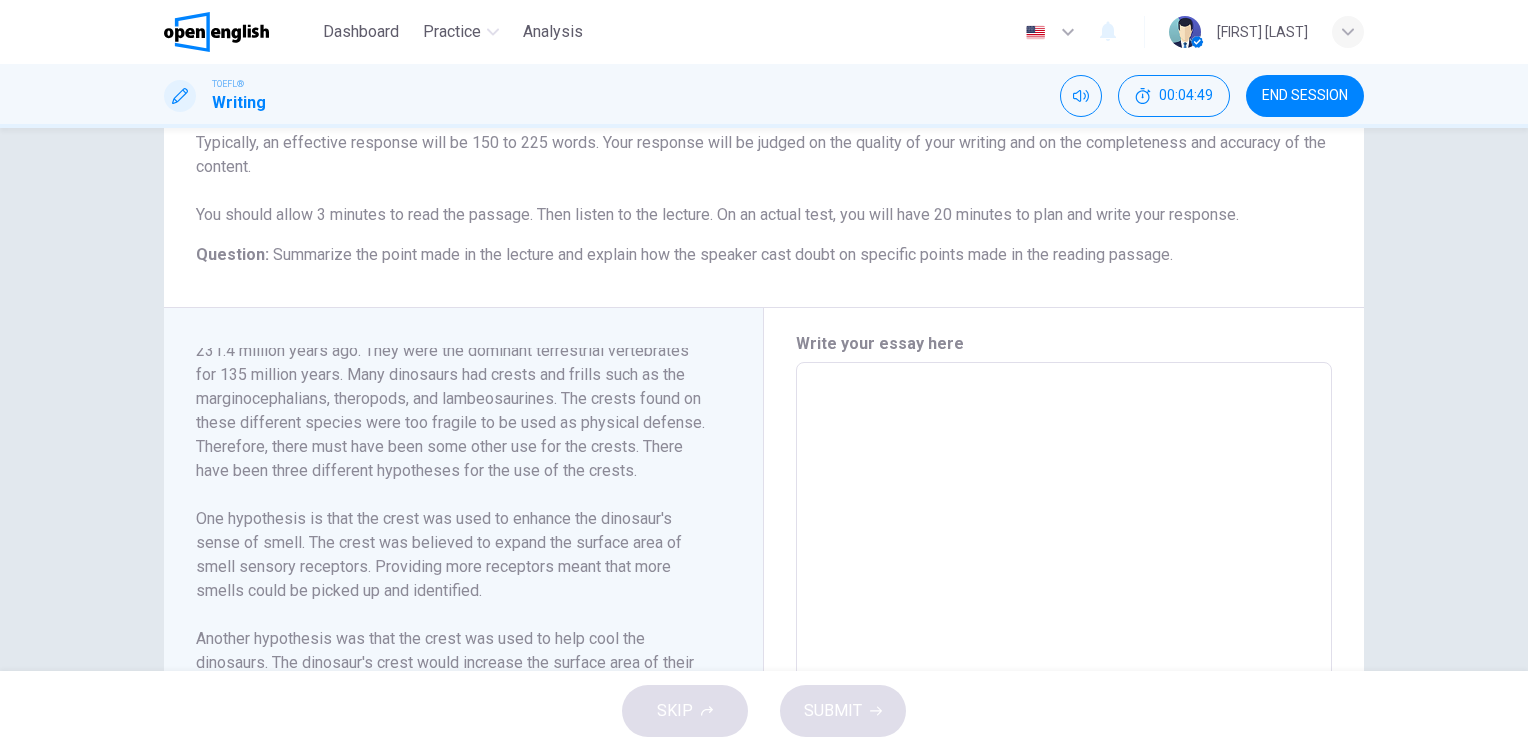 click at bounding box center [1064, 647] 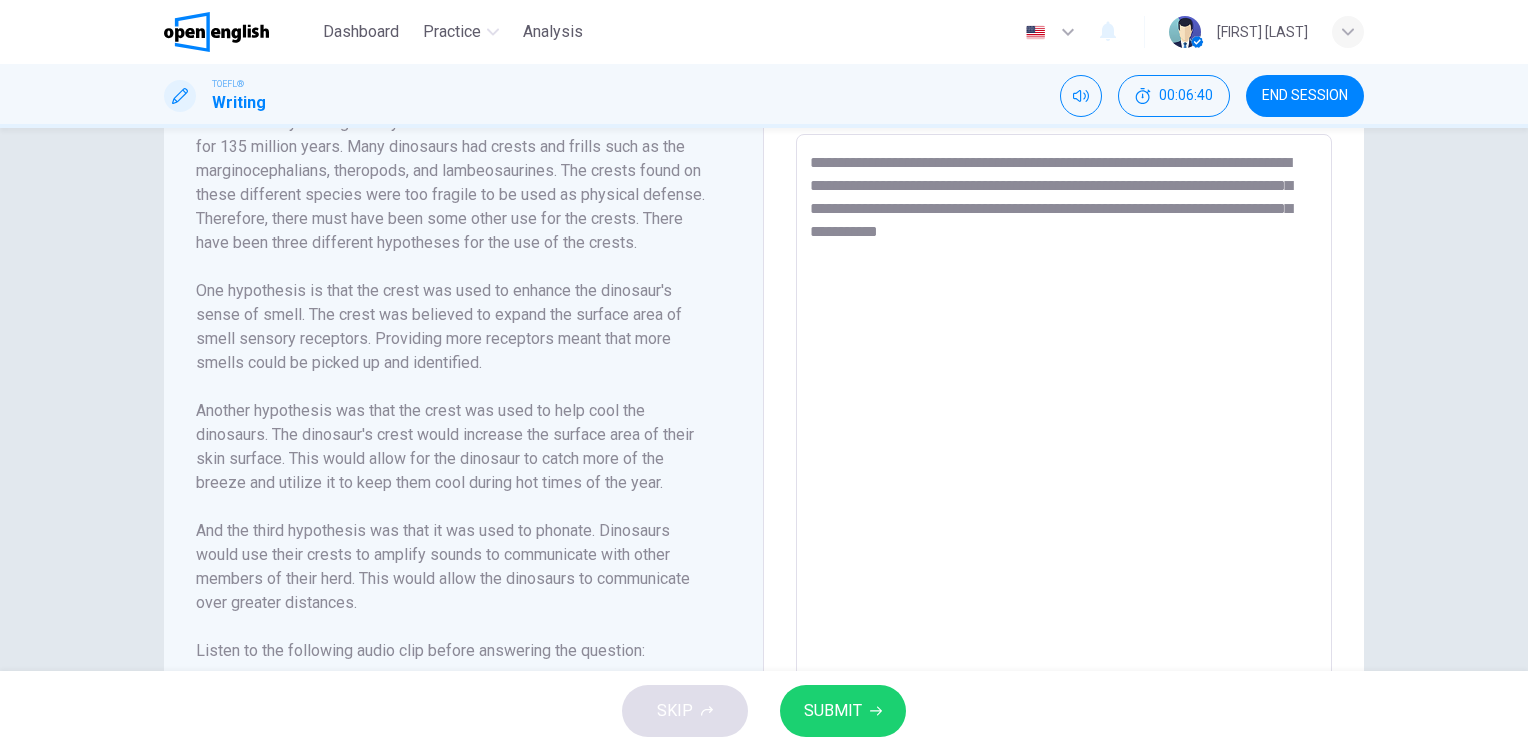 scroll, scrollTop: 477, scrollLeft: 0, axis: vertical 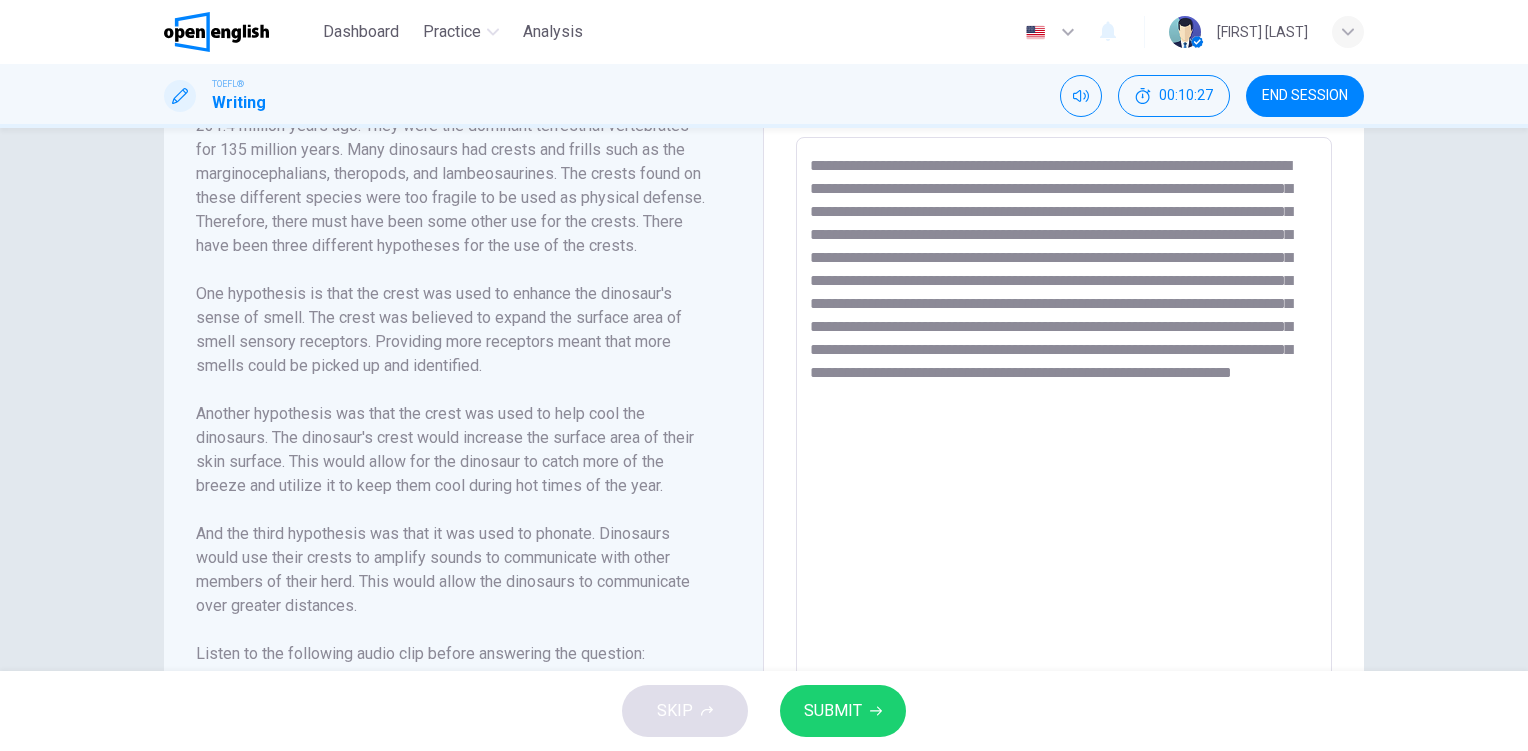 type on "**********" 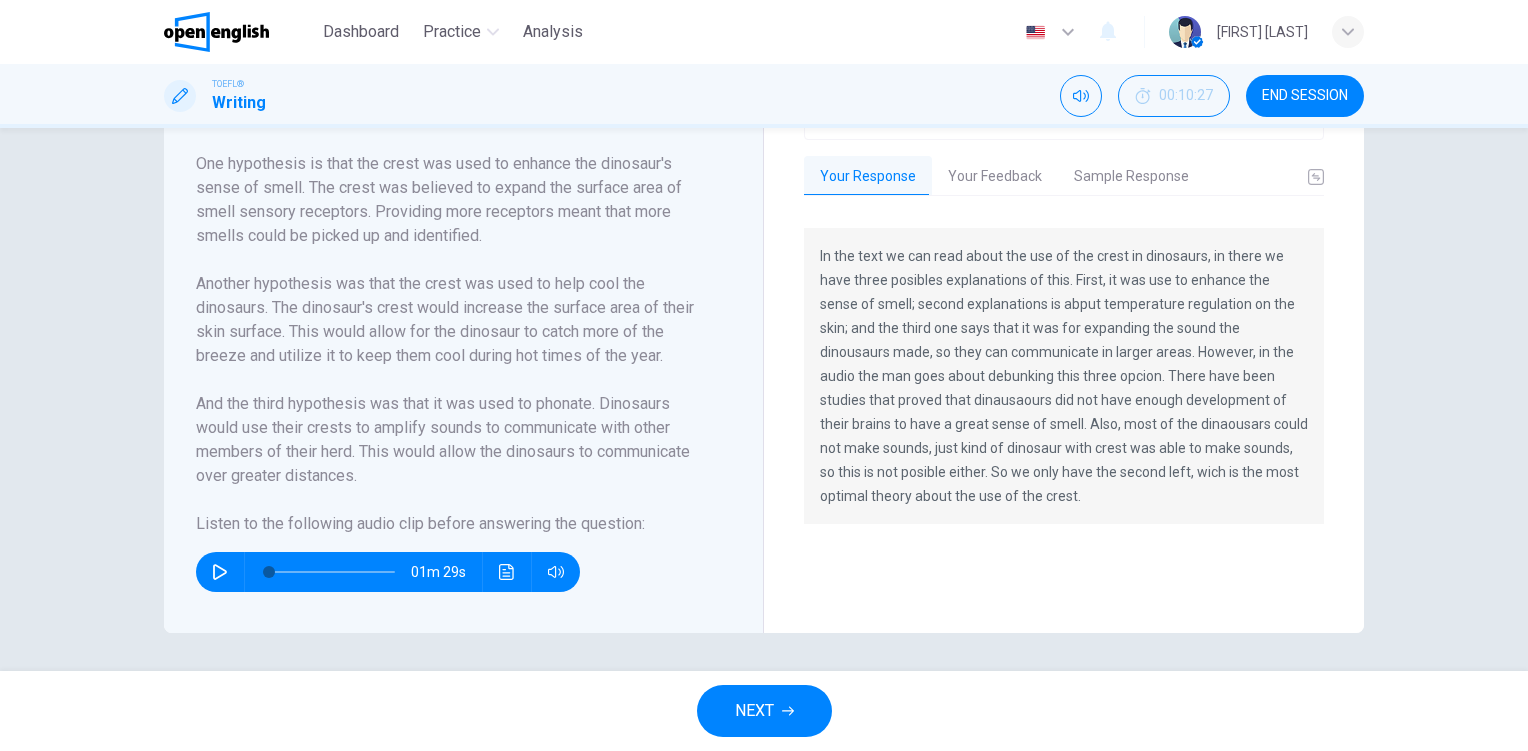 scroll, scrollTop: 450, scrollLeft: 0, axis: vertical 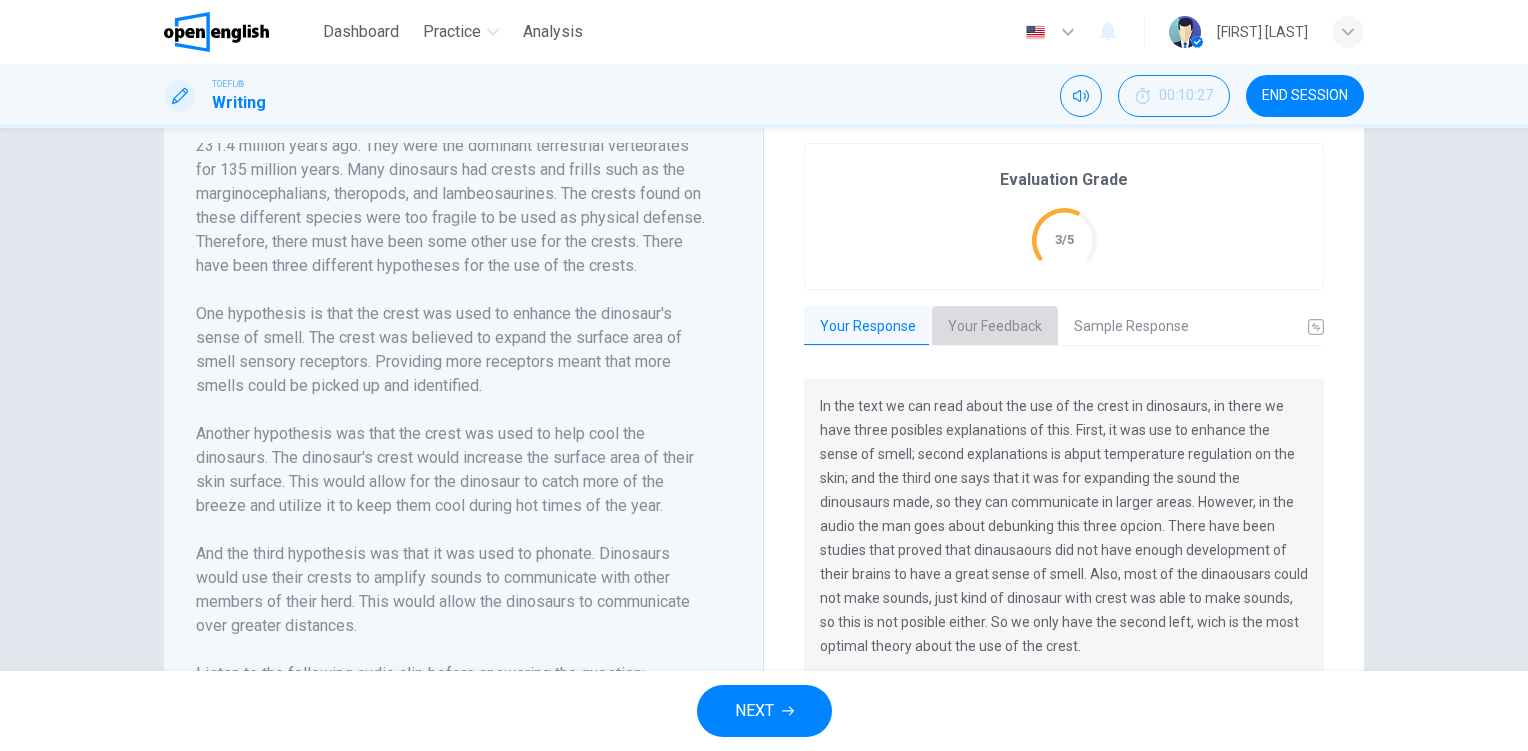 click on "Your Feedback" at bounding box center [995, 327] 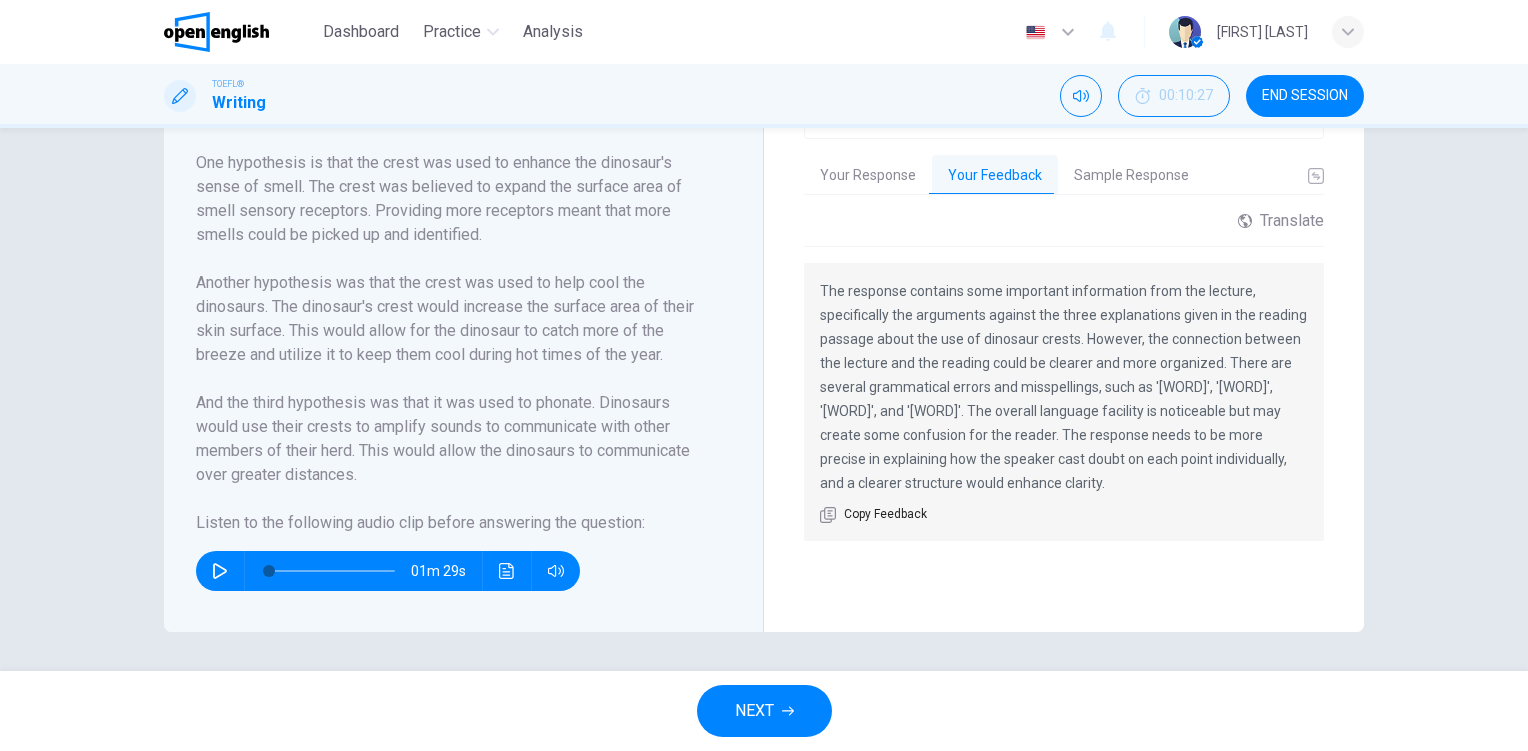 scroll, scrollTop: 460, scrollLeft: 0, axis: vertical 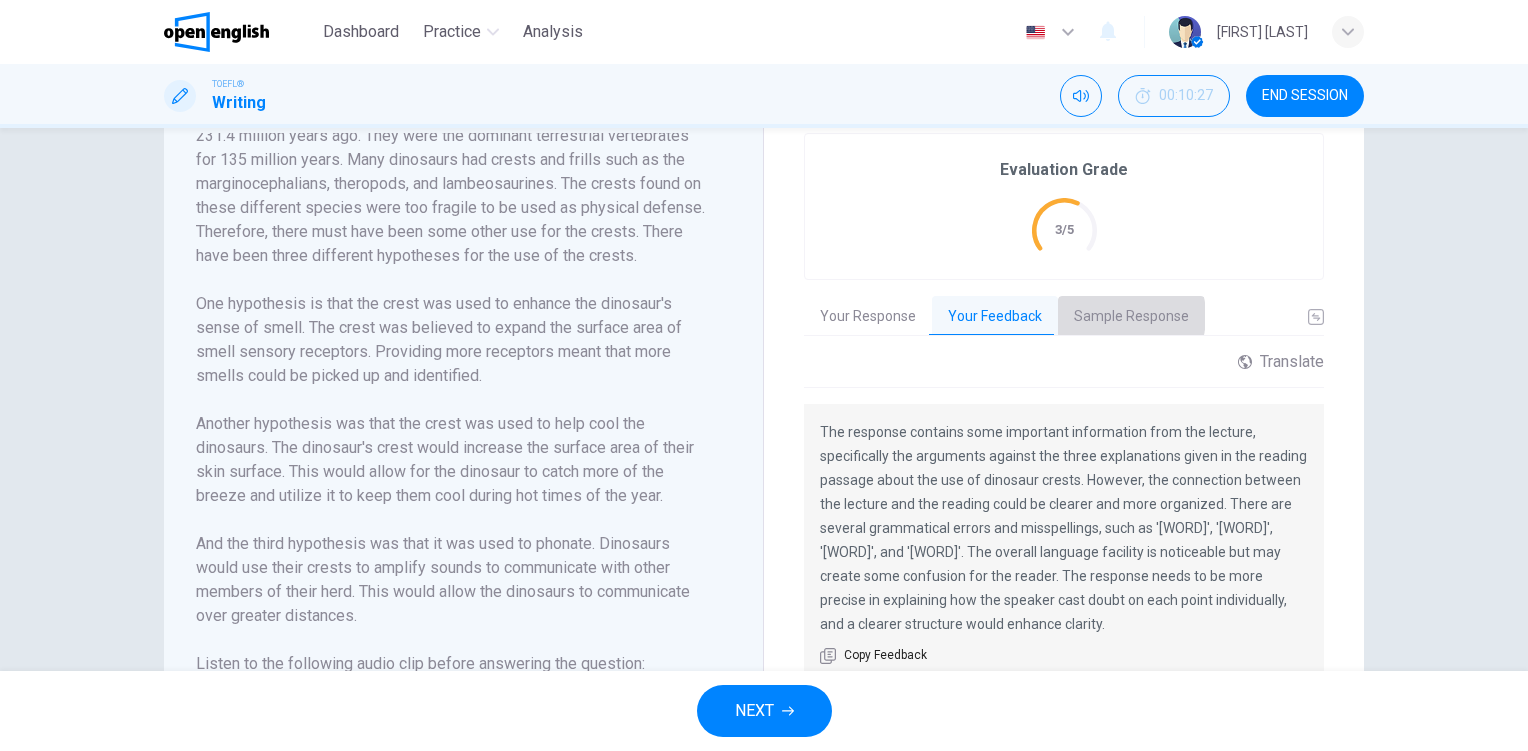 click on "Sample Response" at bounding box center [1131, 317] 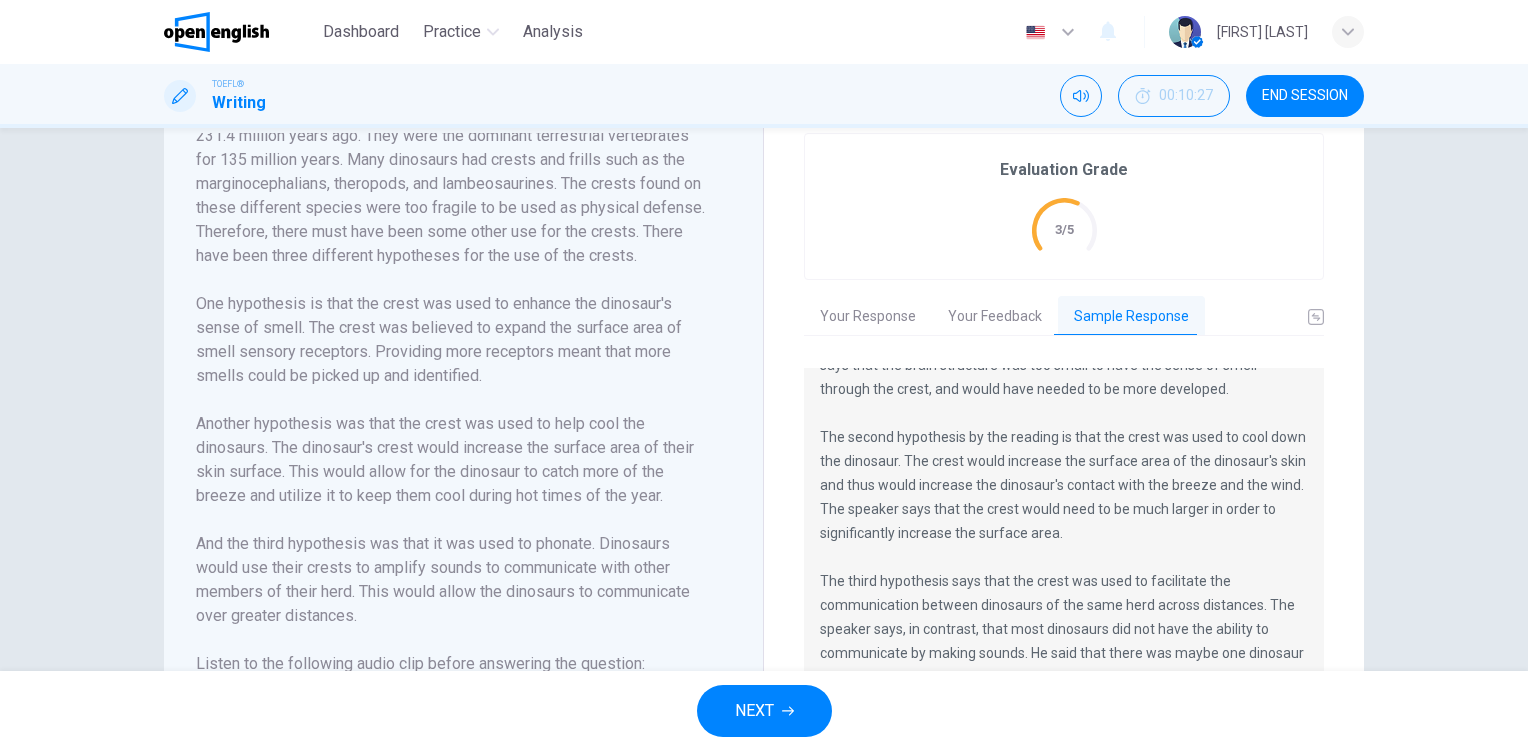 scroll, scrollTop: 216, scrollLeft: 0, axis: vertical 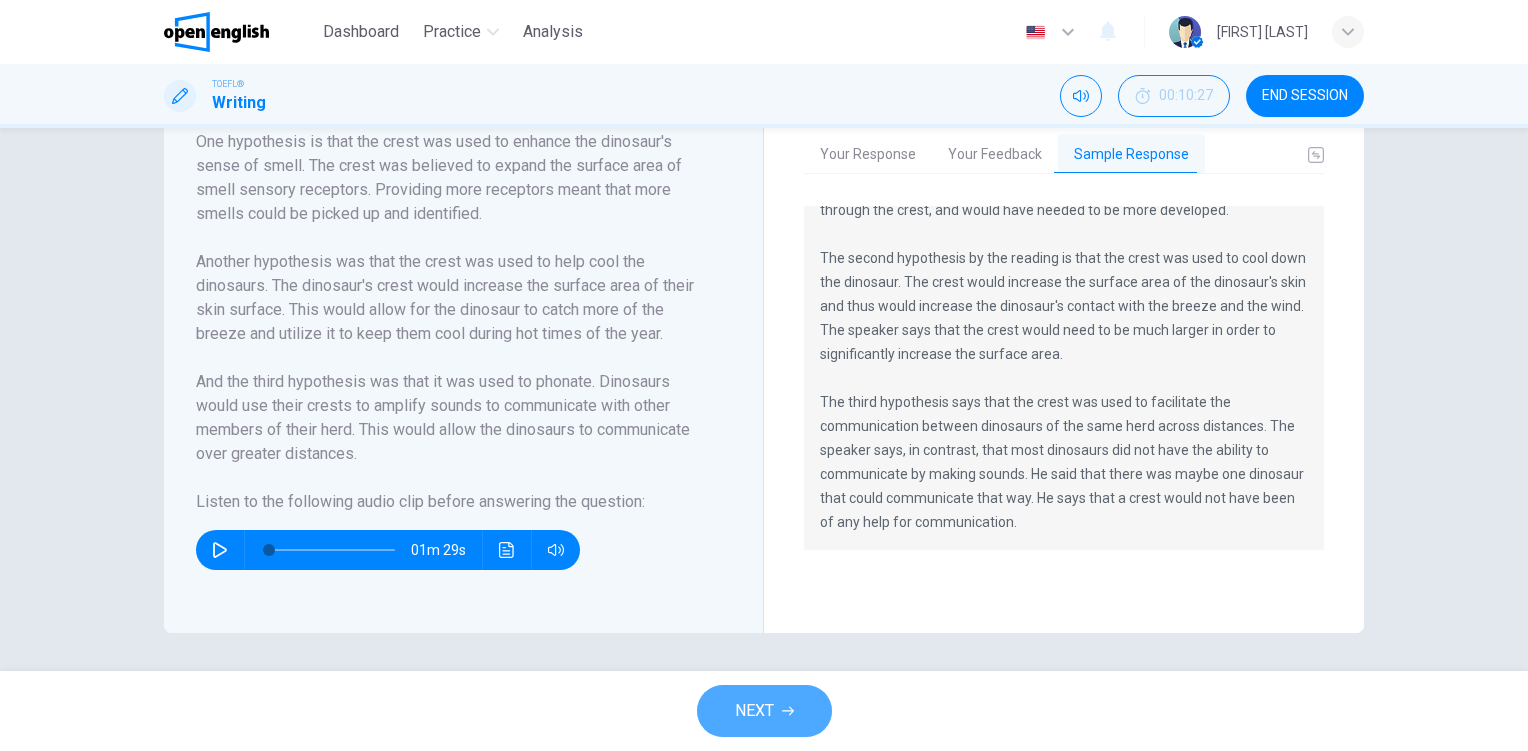 click on "NEXT" at bounding box center [764, 711] 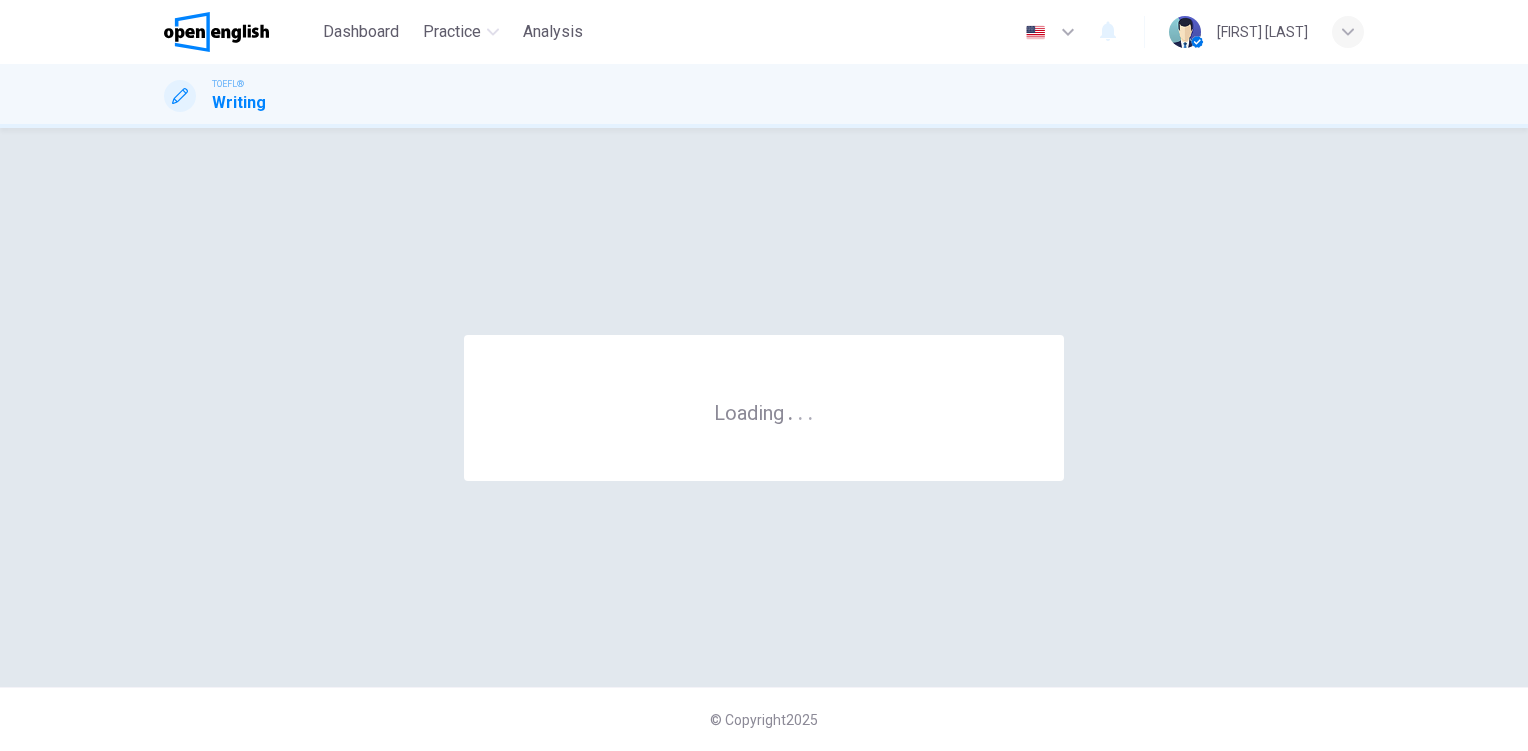 scroll, scrollTop: 0, scrollLeft: 0, axis: both 